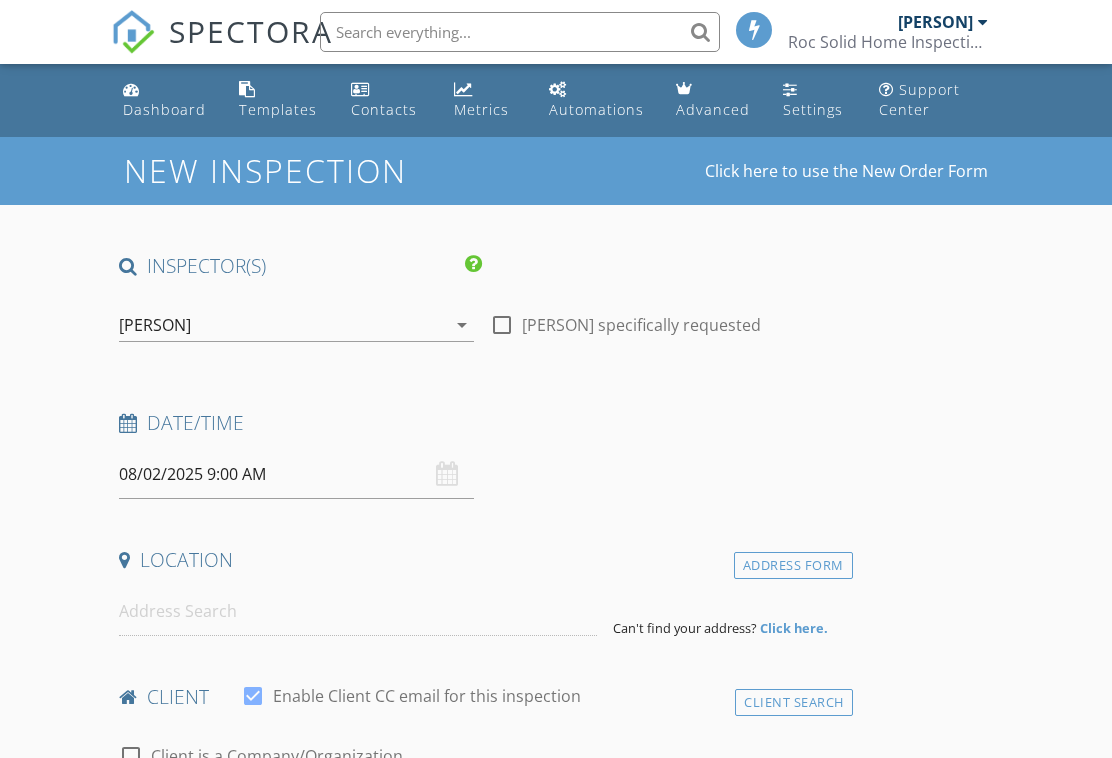 scroll, scrollTop: 0, scrollLeft: 0, axis: both 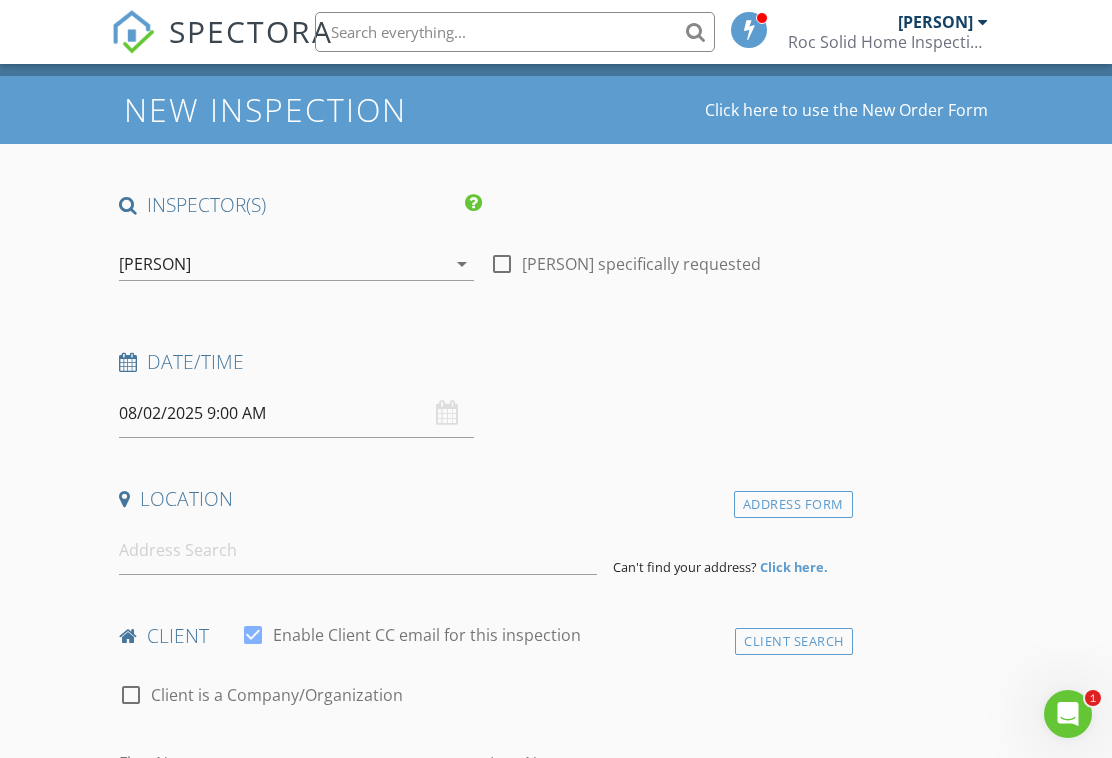 click on "08/02/2025 9:00 AM" at bounding box center (296, 413) 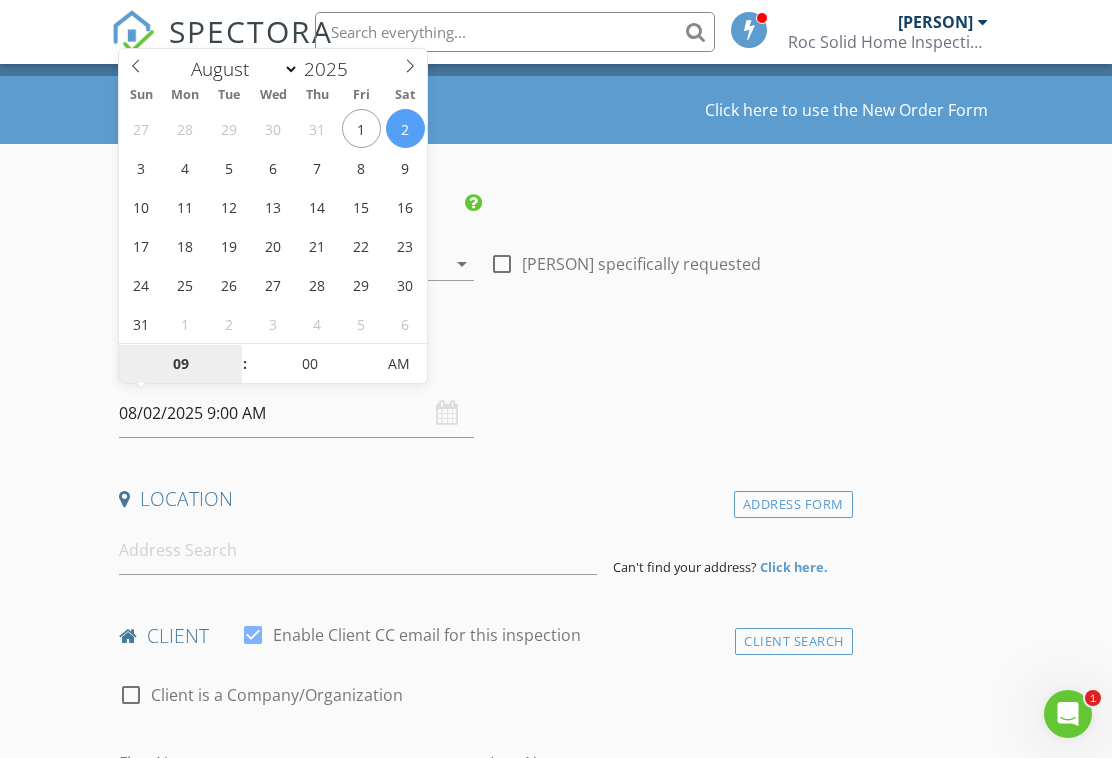 type on "08/07/2025 9:00 AM" 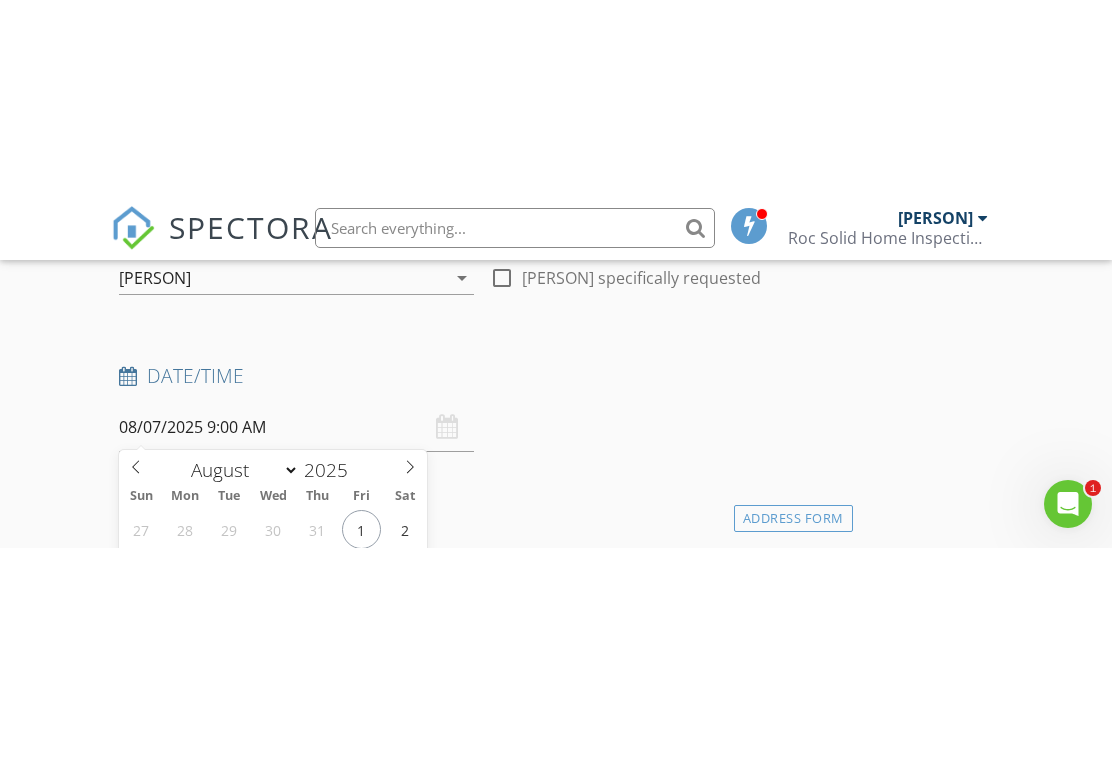 scroll, scrollTop: 251, scrollLeft: 0, axis: vertical 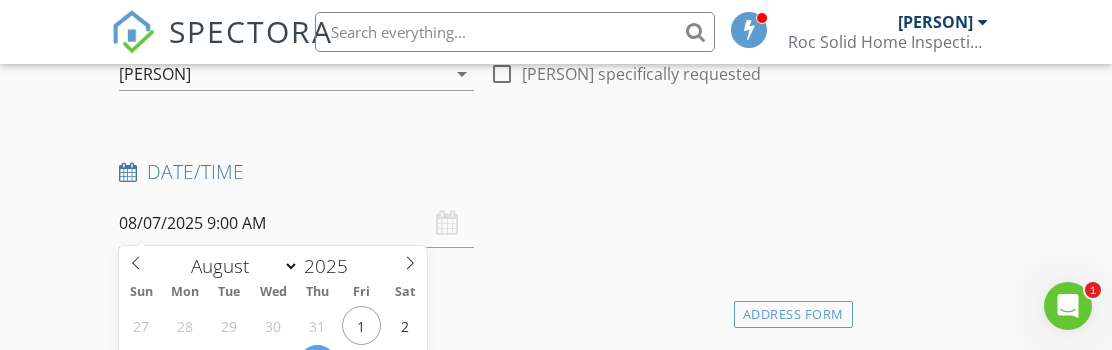 click on "Date/Time" at bounding box center (481, 179) 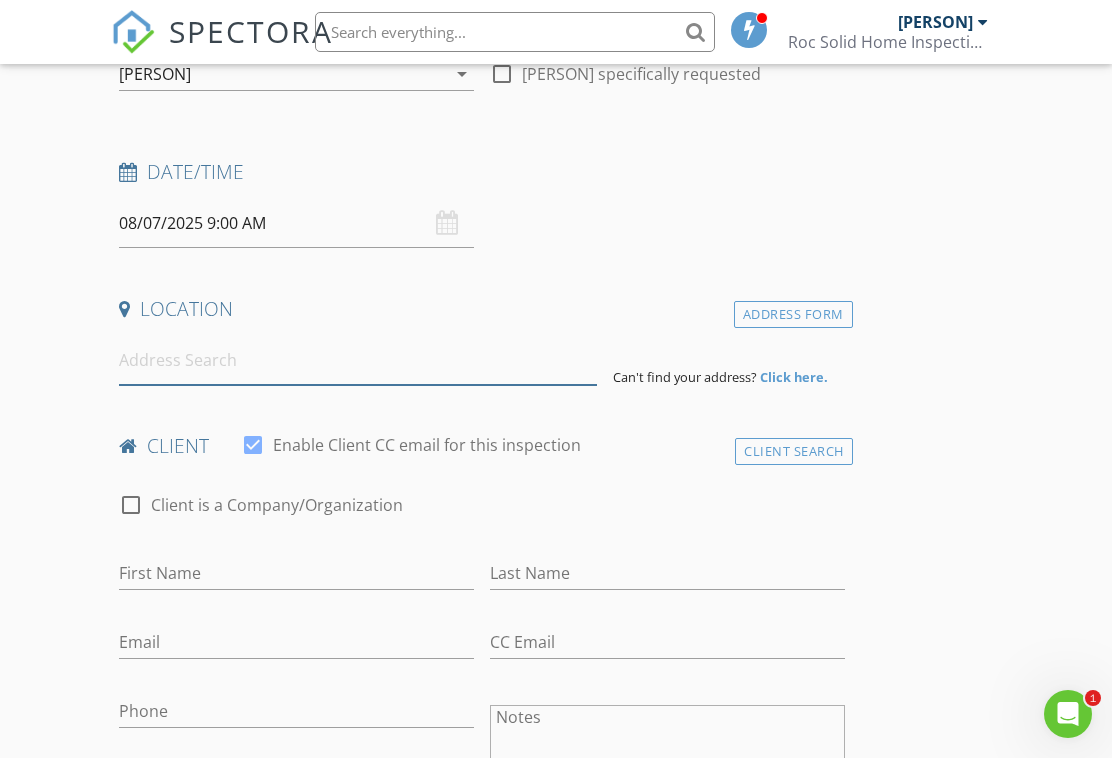 click at bounding box center (358, 360) 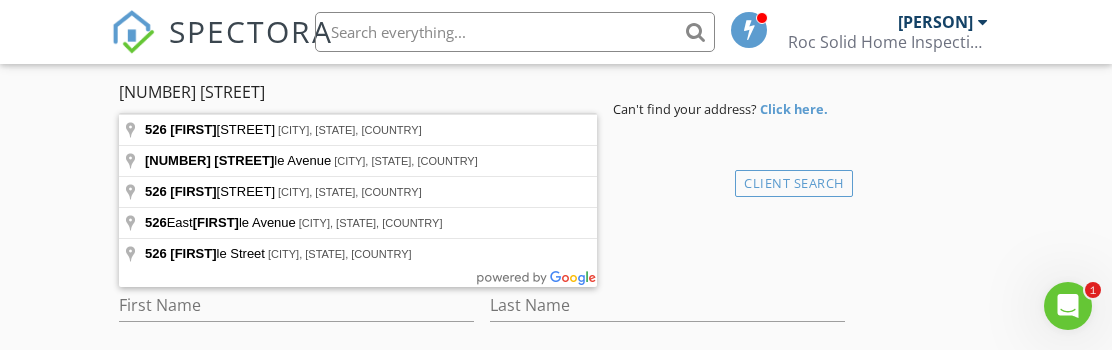 scroll, scrollTop: 526, scrollLeft: 0, axis: vertical 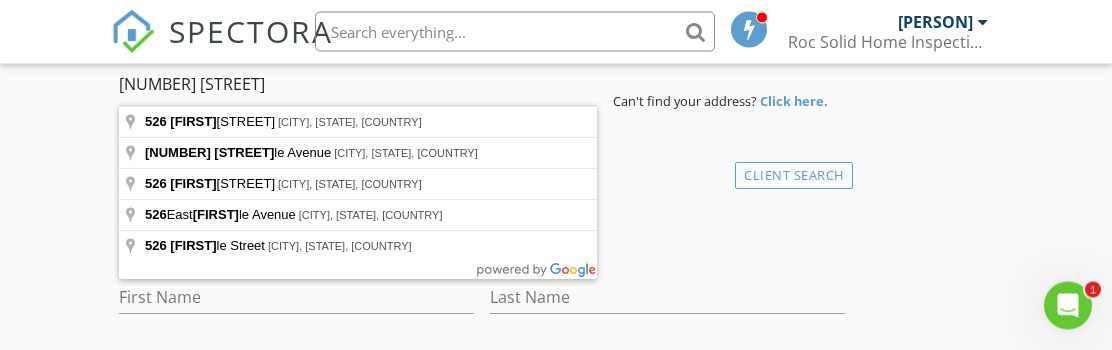 type on "526 Glendale Street, Martinsville, VA, USA" 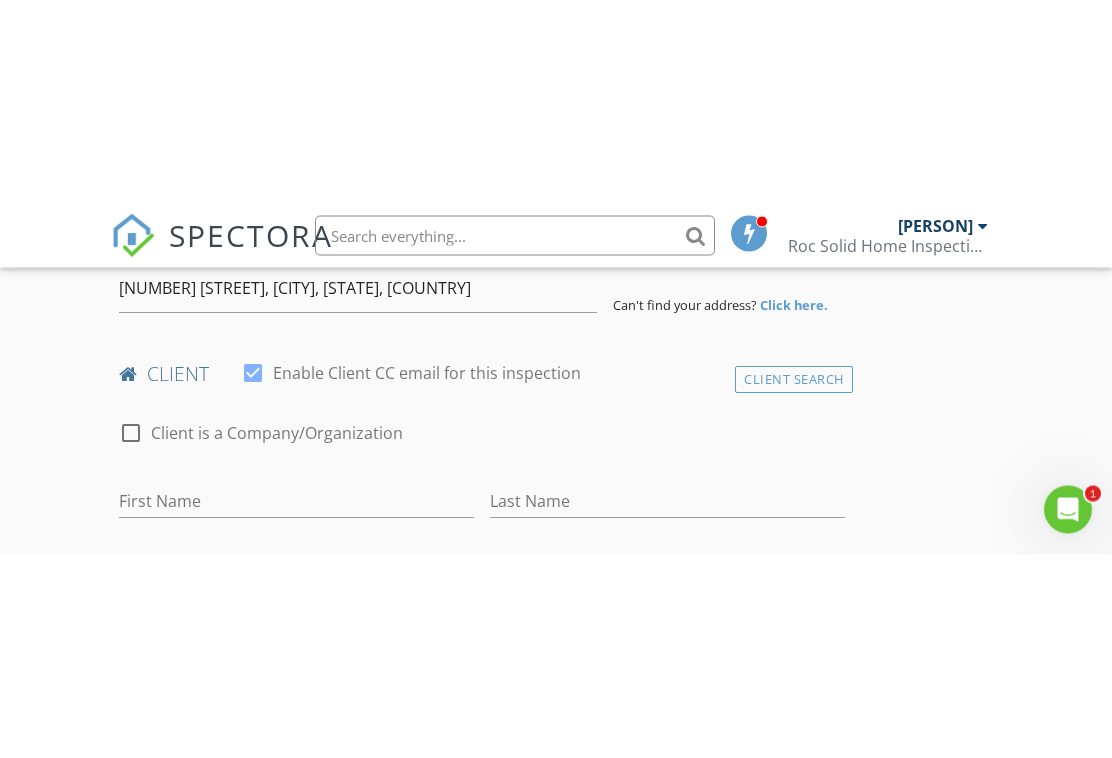 scroll, scrollTop: 527, scrollLeft: 0, axis: vertical 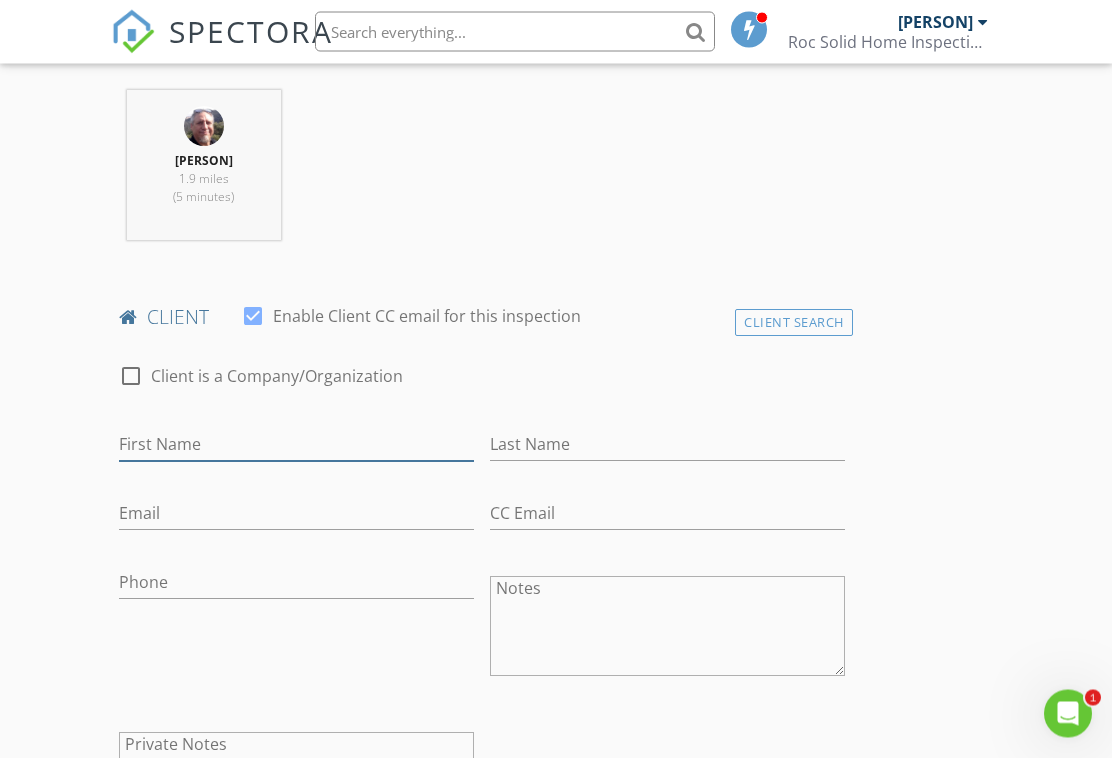 click on "First Name" at bounding box center (296, 445) 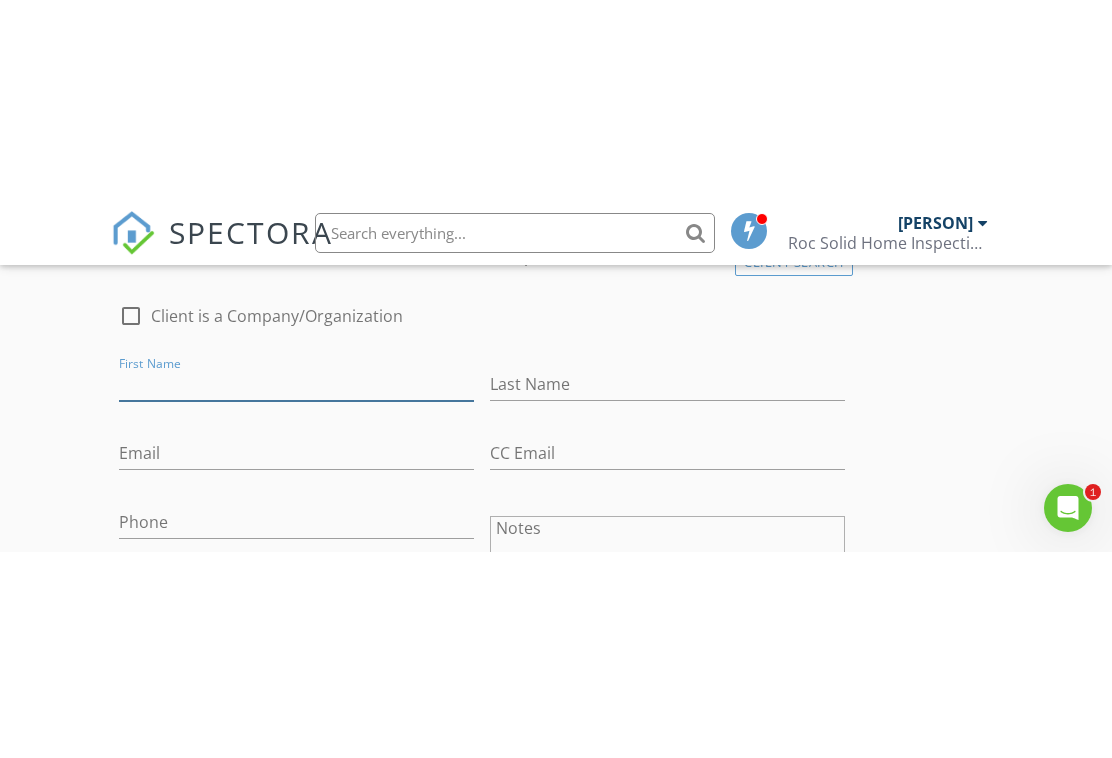 scroll, scrollTop: 1054, scrollLeft: 0, axis: vertical 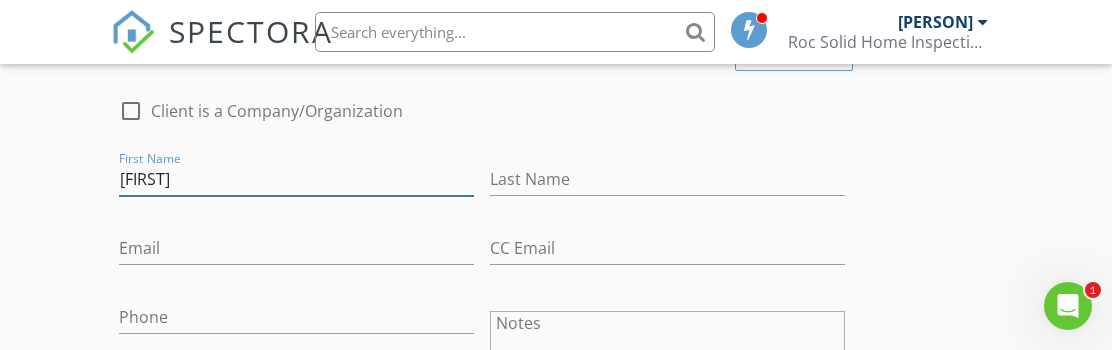 type on "Jacklyn" 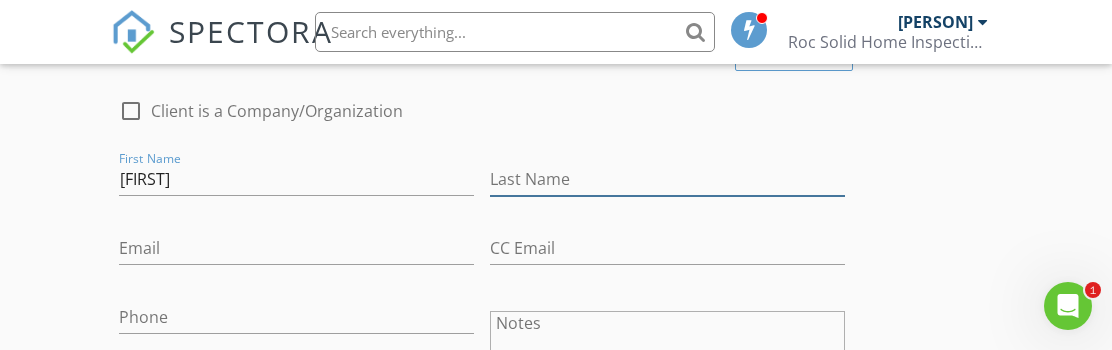 click on "Last Name" at bounding box center [667, 179] 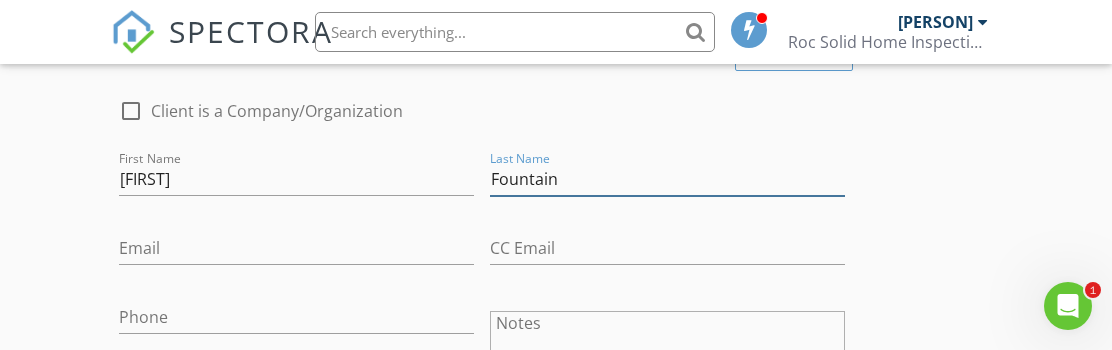 type on "Fountain" 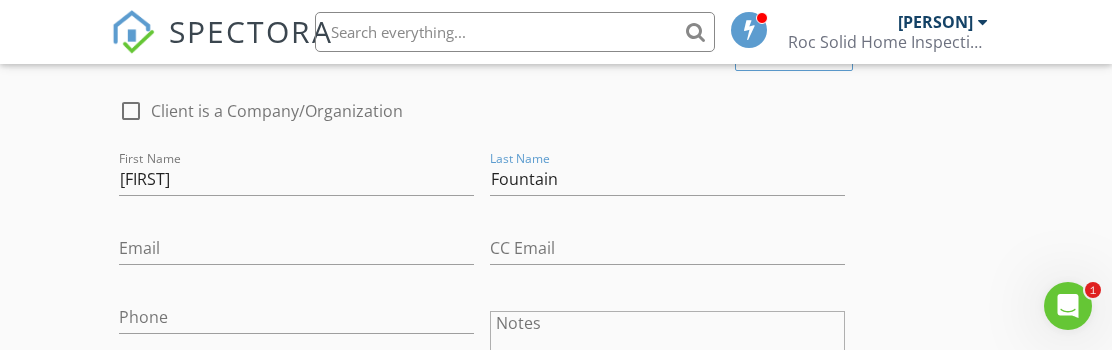 click on "Email" at bounding box center [296, 252] 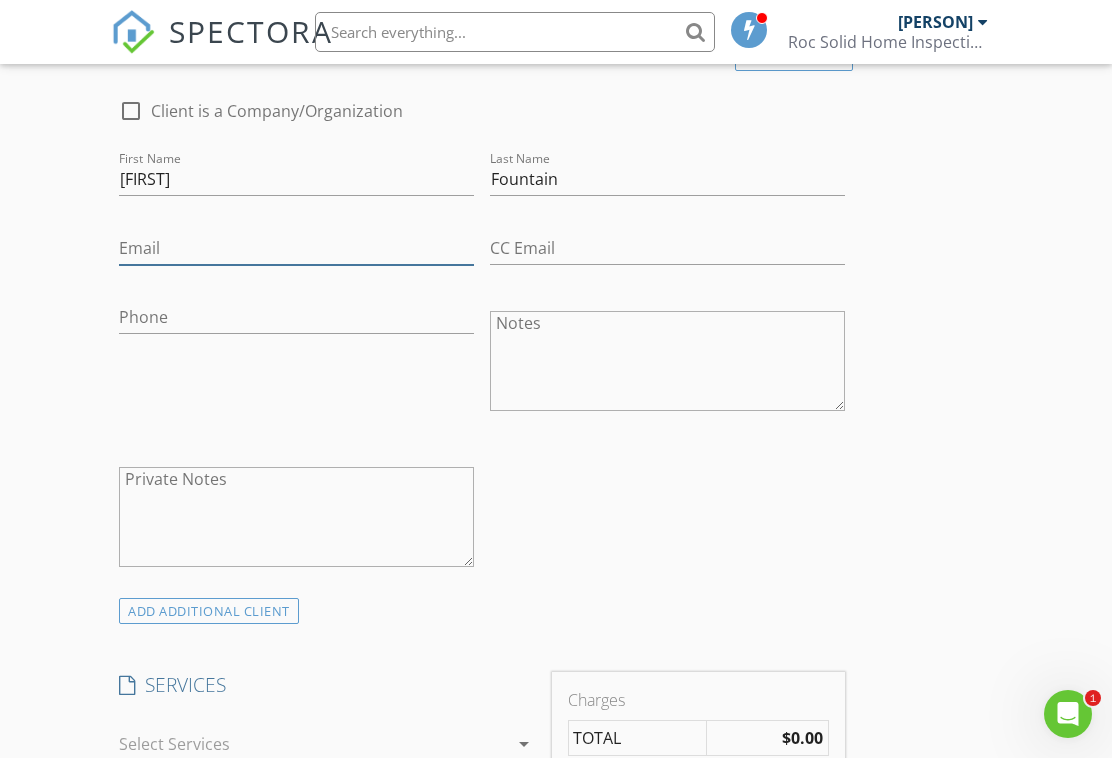 click on "Email" at bounding box center [296, 248] 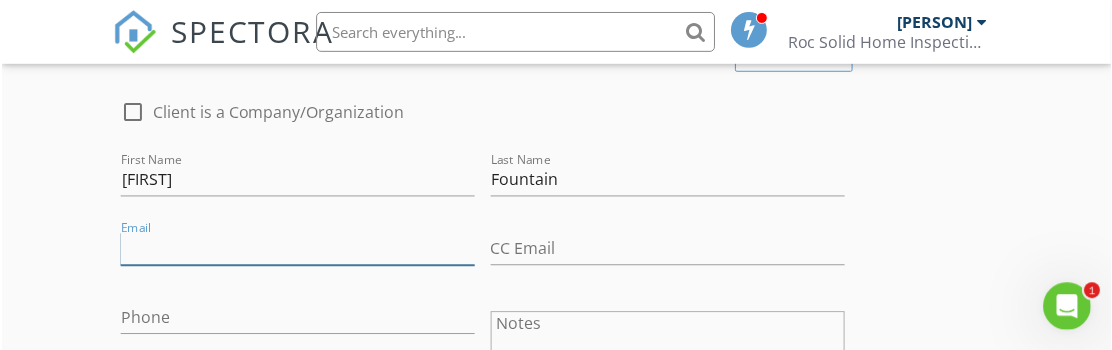 scroll, scrollTop: 1054, scrollLeft: 0, axis: vertical 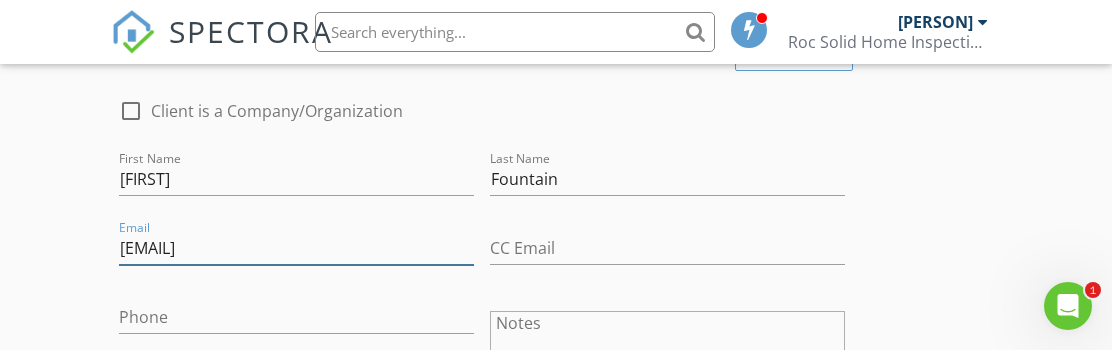 type on "Jacklynfountain15@comcast.net" 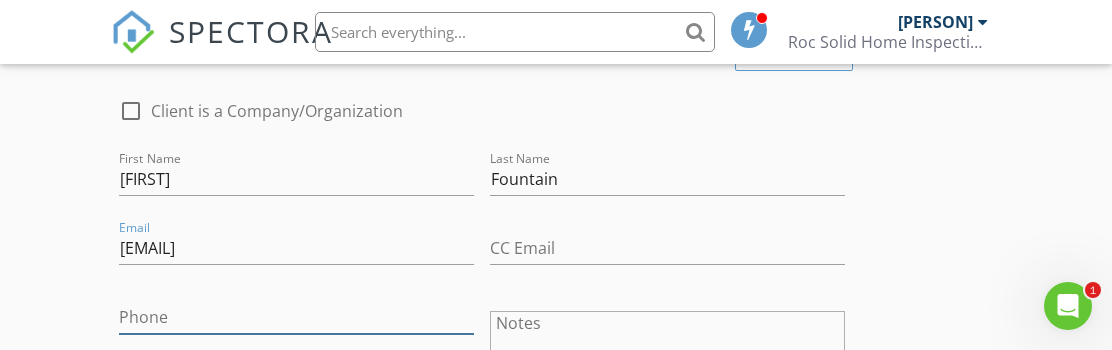click on "Phone" at bounding box center [296, 317] 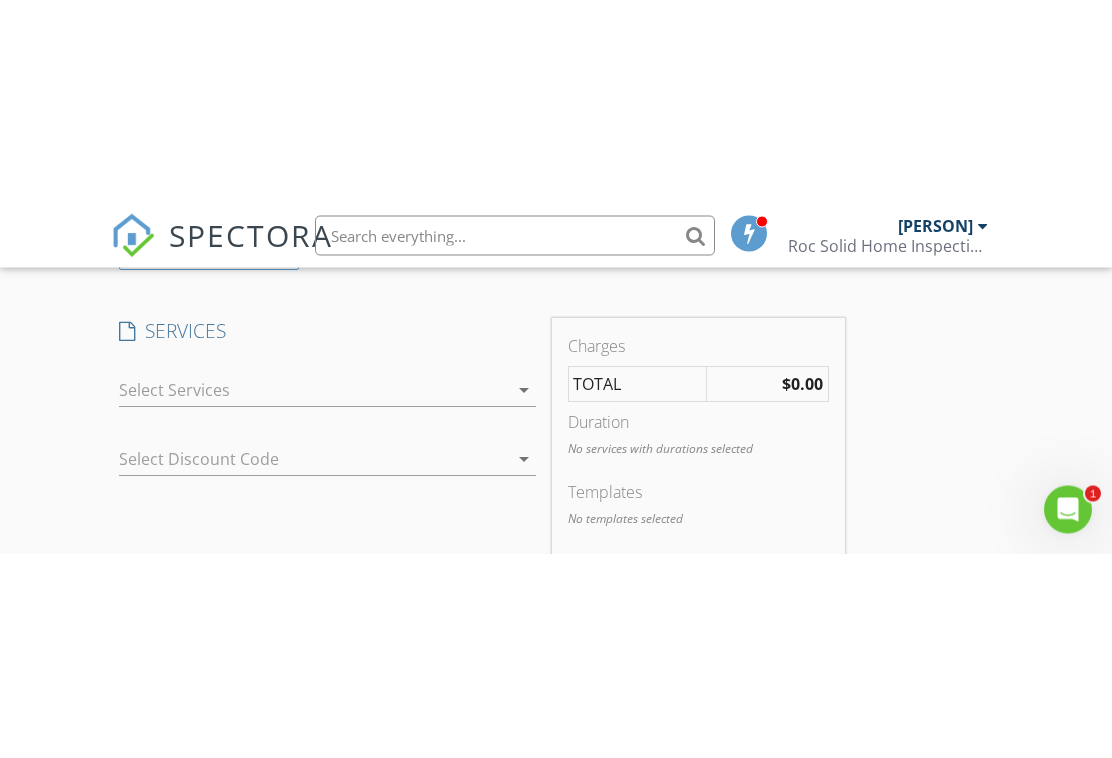 scroll, scrollTop: 1625, scrollLeft: 0, axis: vertical 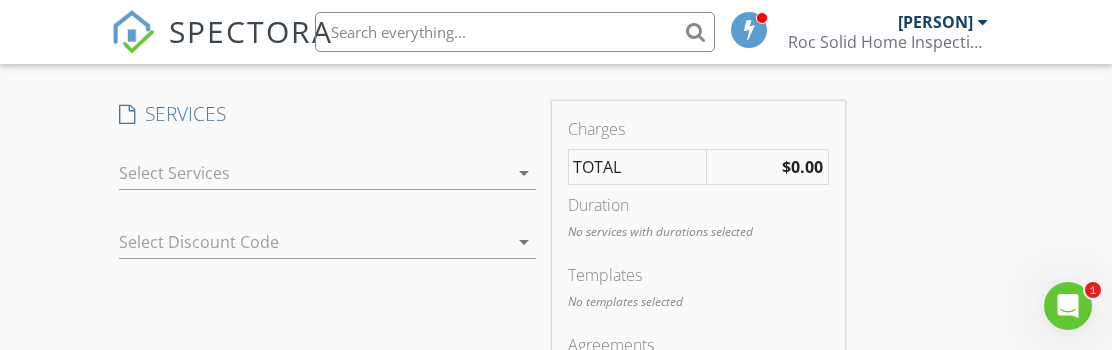 type on "434-483-3149" 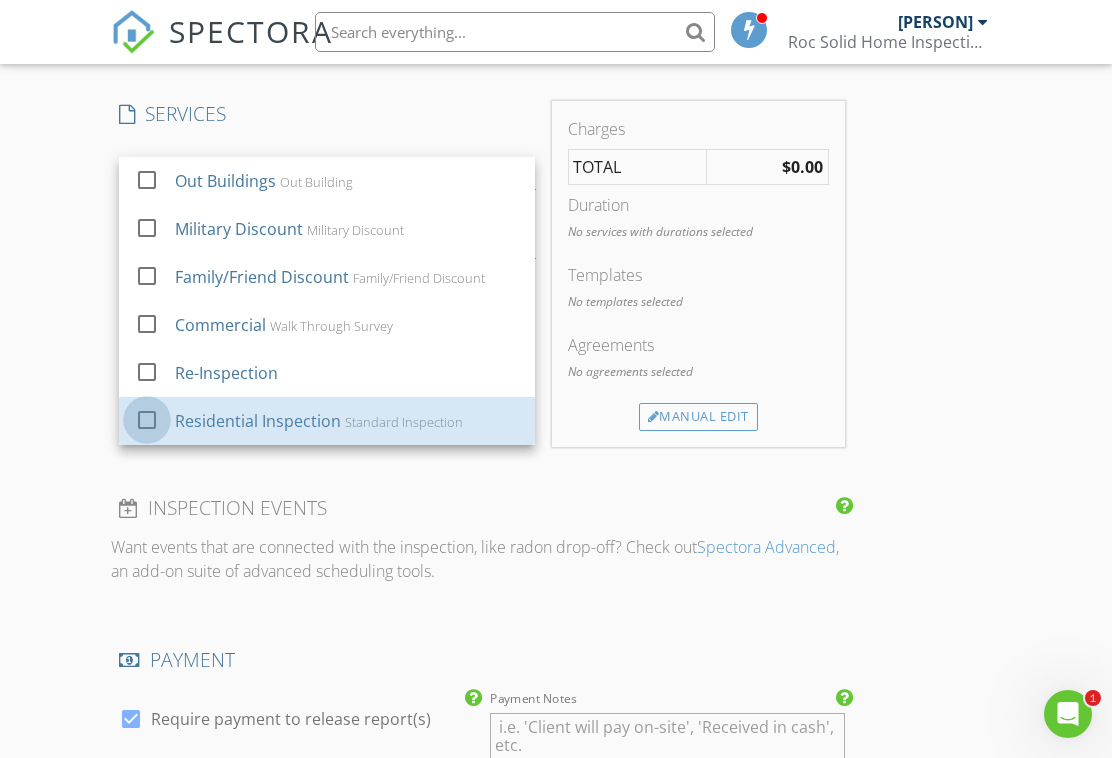 click at bounding box center [147, 420] 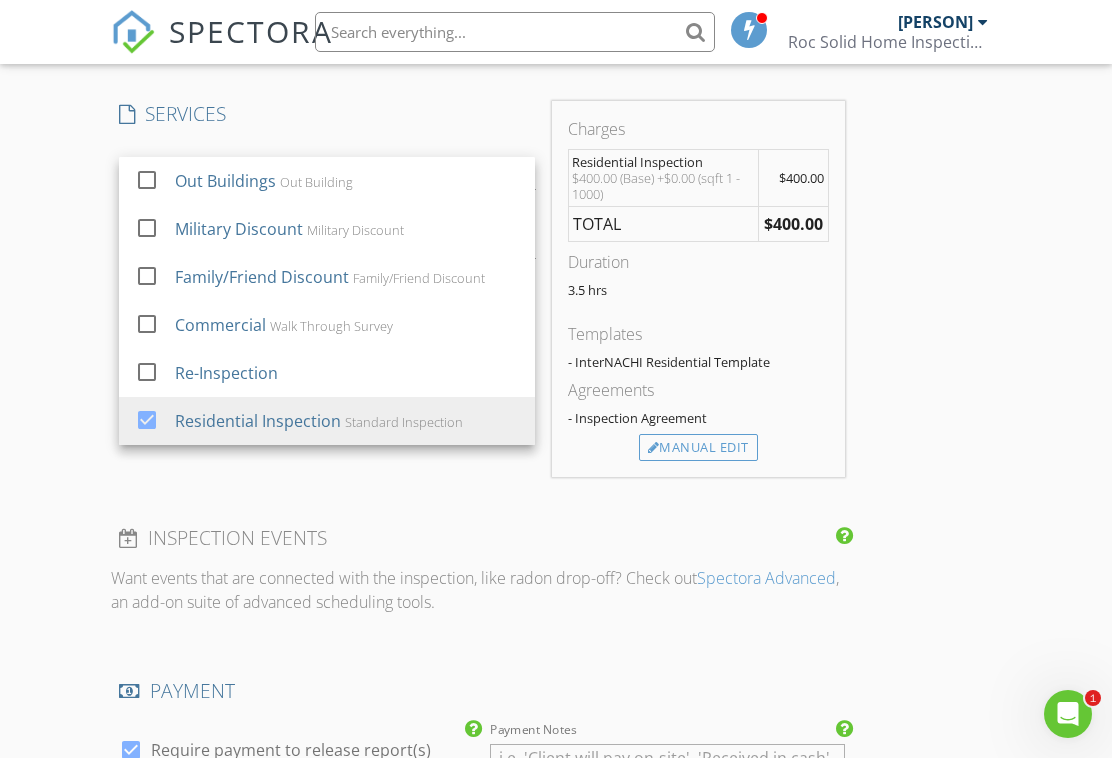 click on "New Inspection
Click here to use the New Order Form
INSPECTOR(S)
check_box   Rocco Gugliotti   PRIMARY   Rocco Gugliotti arrow_drop_down   check_box_outline_blank Rocco Gugliotti specifically requested
Date/Time
08/07/2025 9:00 AM
Location
Address Search       Address 526 Glendale St   Unit   City Martinsville   State VA   Zip 24112   County Henry     Square Feet 864   Year Built   Foundation arrow_drop_down     Rocco Gugliotti     1.9 miles     (5 minutes)
client
check_box Enable Client CC email for this inspection   Client Search     check_box_outline_blank Client is a Company/Organization     First Name Jacklyn   Last Name Fountain   Email Jacklynfountain15@comcast.net   CC Email   Phone 434-483-3149           Notes   Private Notes
ADD ADDITIONAL client
check_box_outline_blank   Out Buildings" at bounding box center (556, 326) 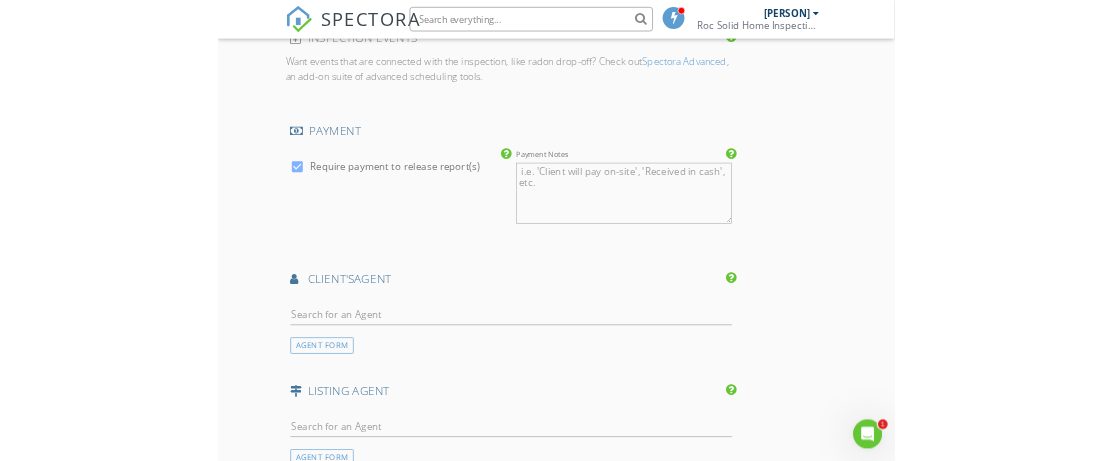 scroll, scrollTop: 2104, scrollLeft: 0, axis: vertical 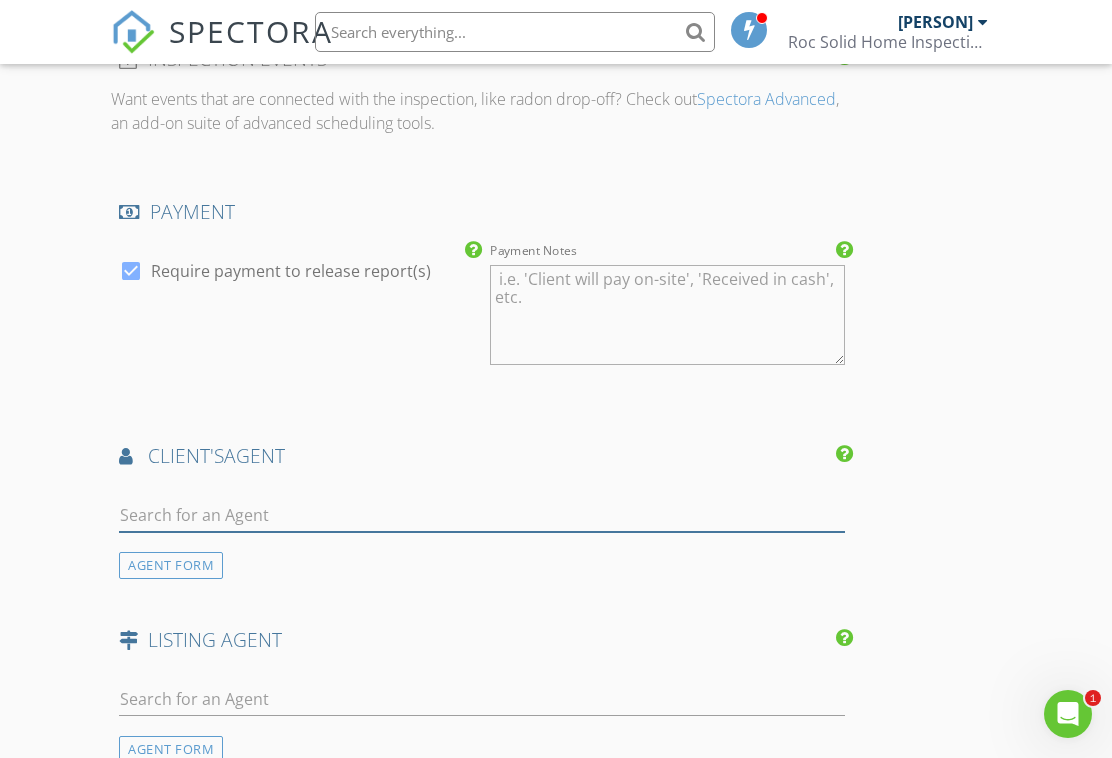 click at bounding box center [481, 515] 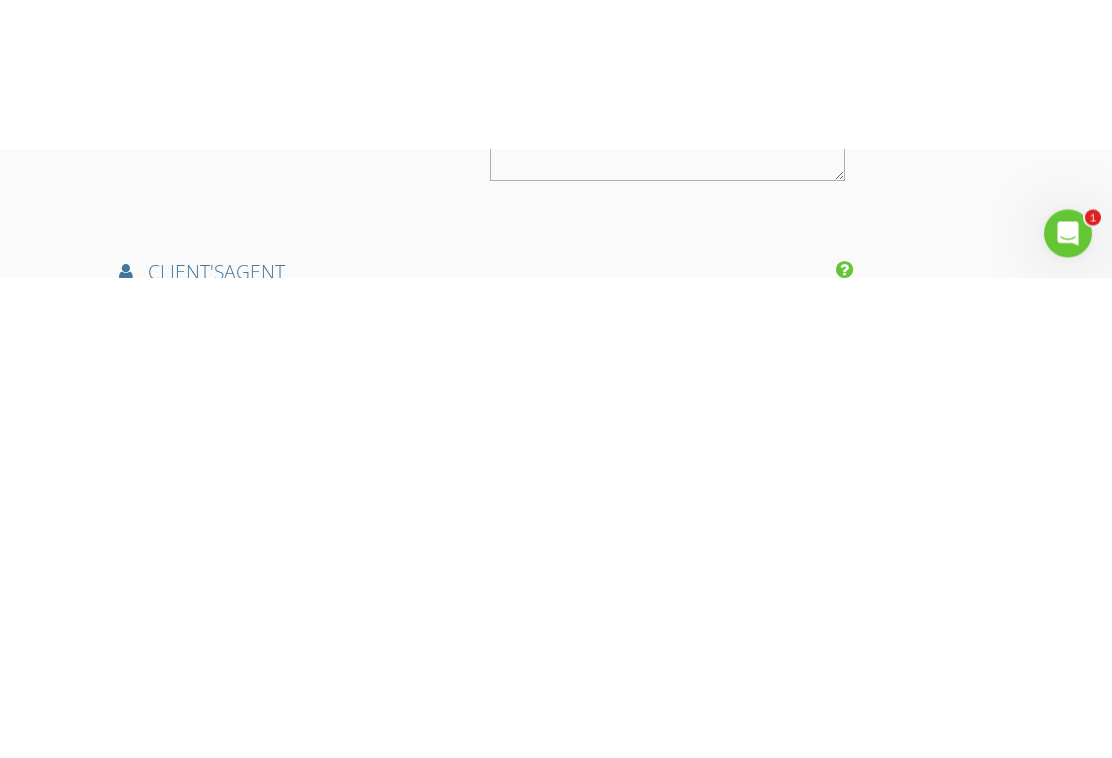 scroll, scrollTop: 2437, scrollLeft: 0, axis: vertical 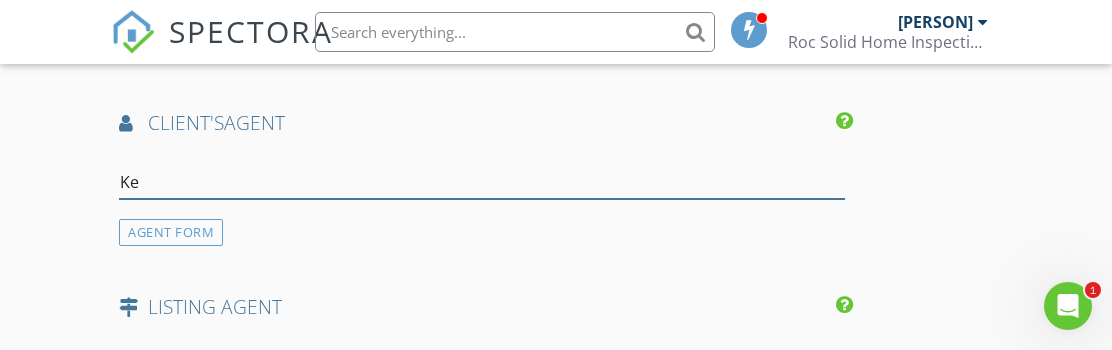 type on "K" 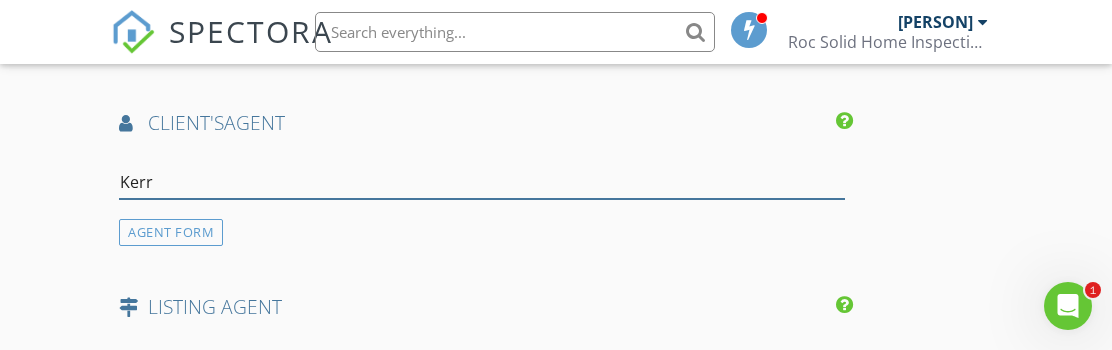 type on "[FIRST]" 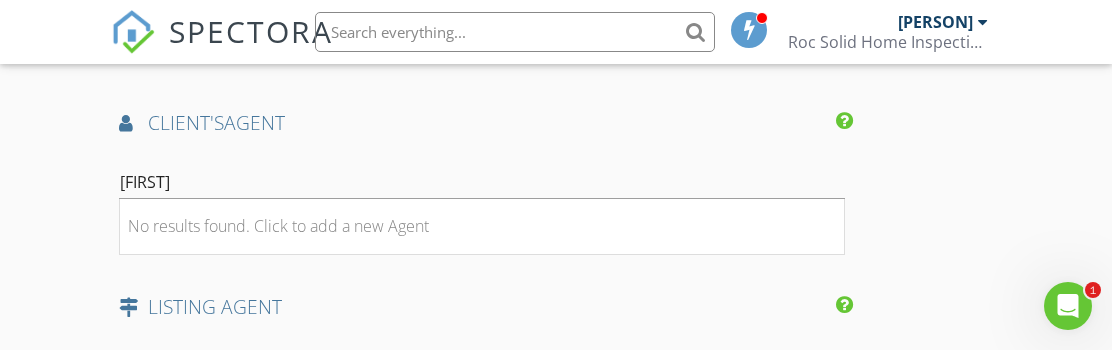 click on "No results found. Click to add a new Agent" at bounding box center [278, 226] 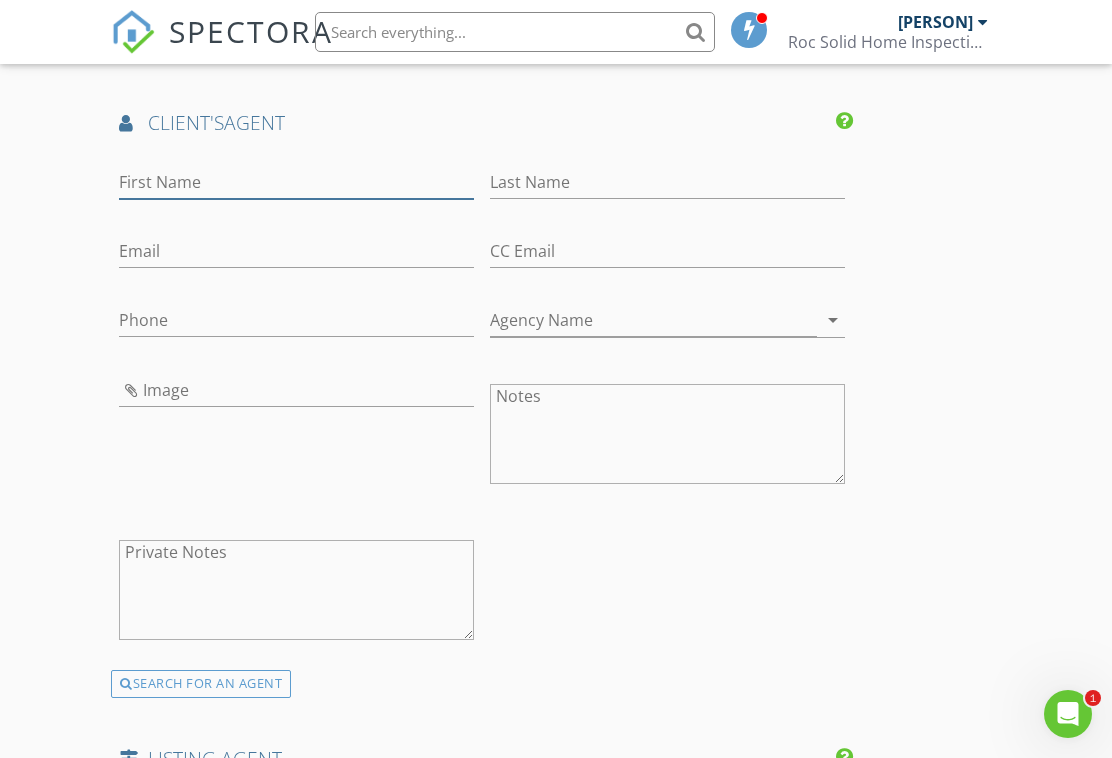 click on "First Name" at bounding box center (296, 182) 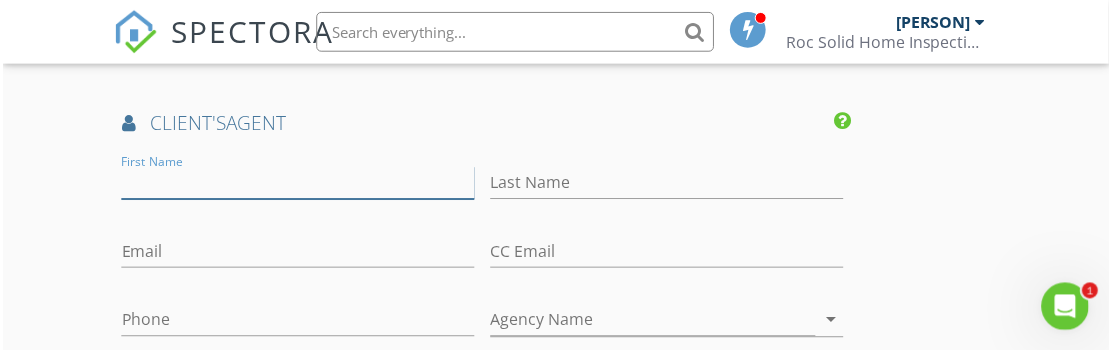 scroll, scrollTop: 2437, scrollLeft: 0, axis: vertical 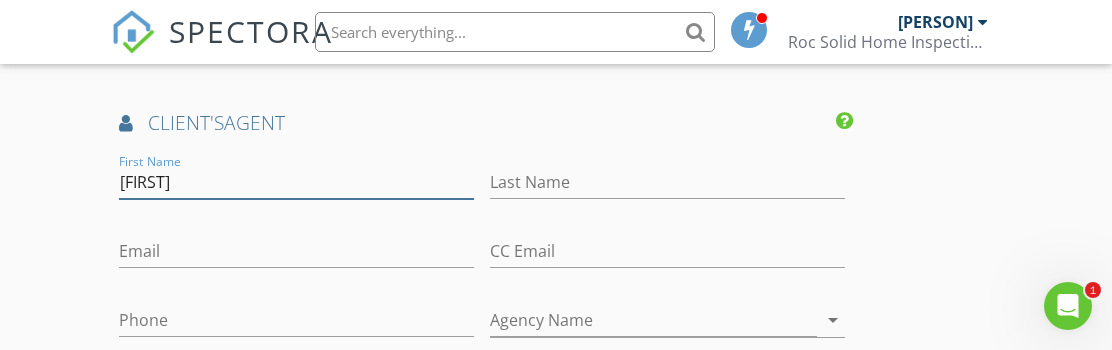 type on "[FIRST]" 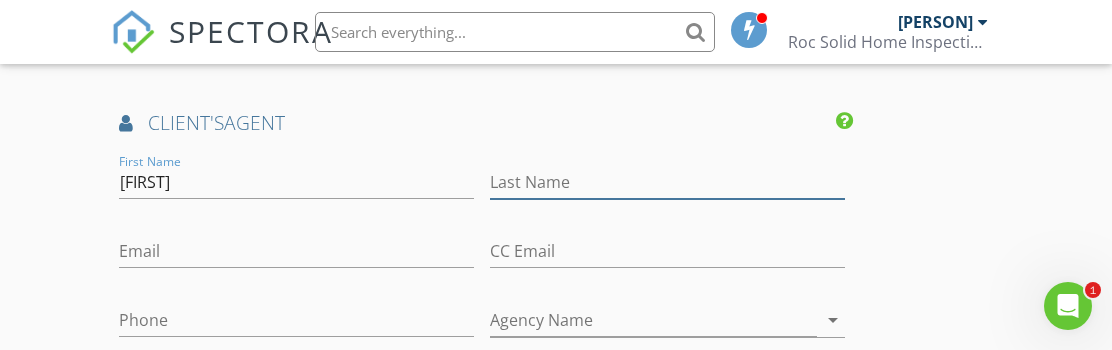 click on "Last Name" at bounding box center [667, 182] 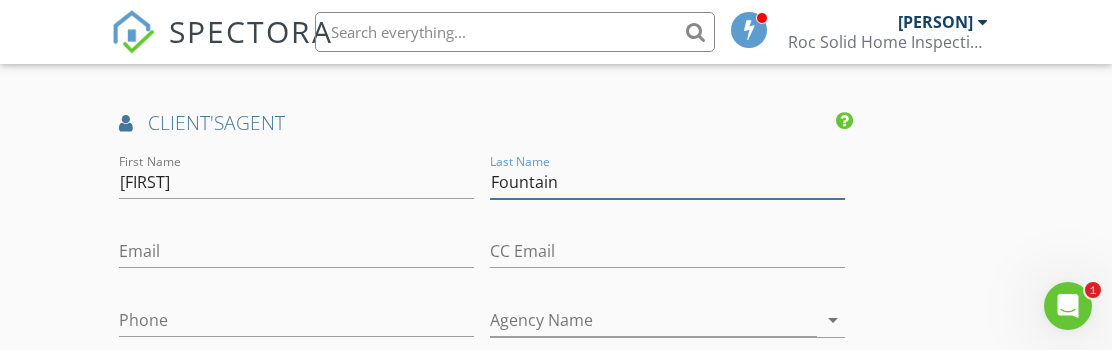 type on "Fountain" 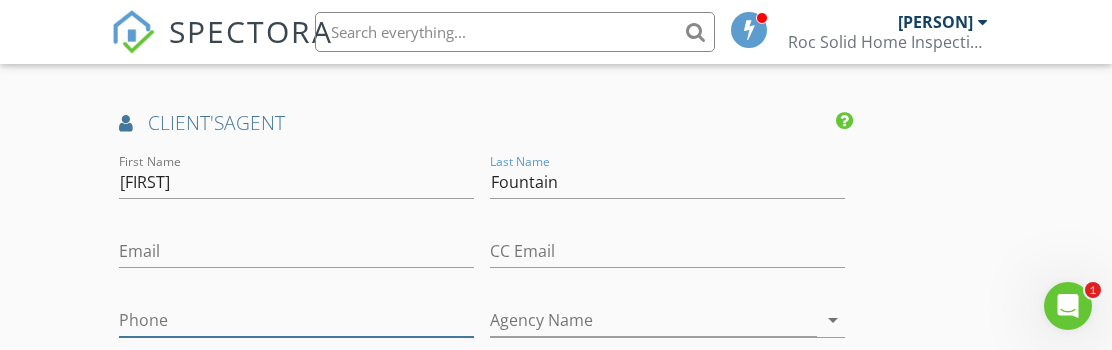 click on "Phone" at bounding box center (296, 320) 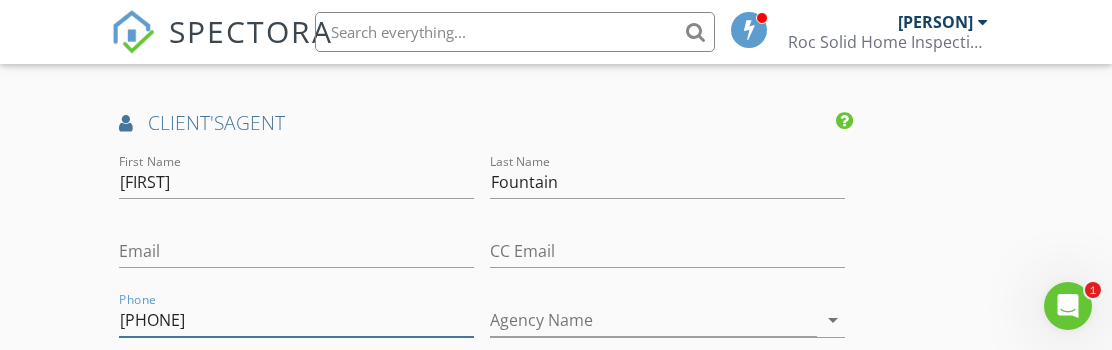 type on "[PHONE]" 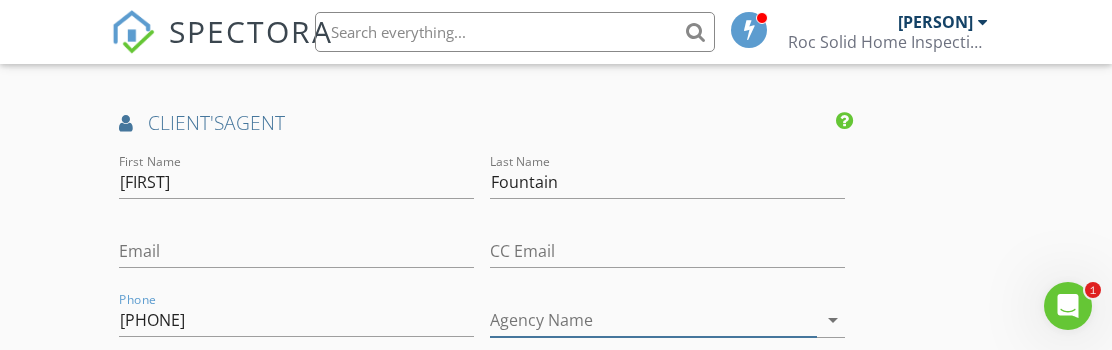 click on "Agency Name" at bounding box center (653, 320) 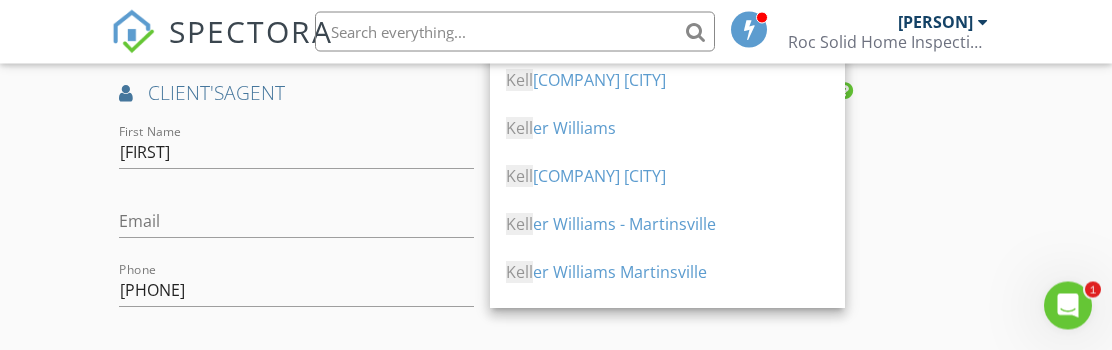 scroll, scrollTop: 2467, scrollLeft: 0, axis: vertical 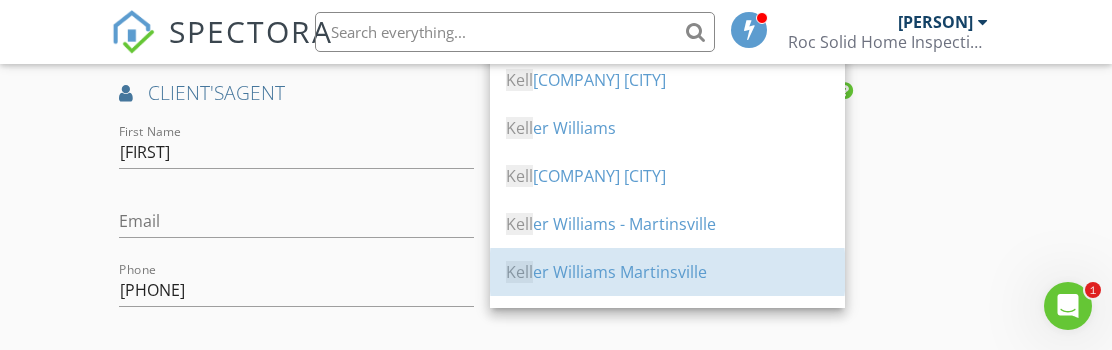click on "Kell er Williams Martinsville" at bounding box center [667, 272] 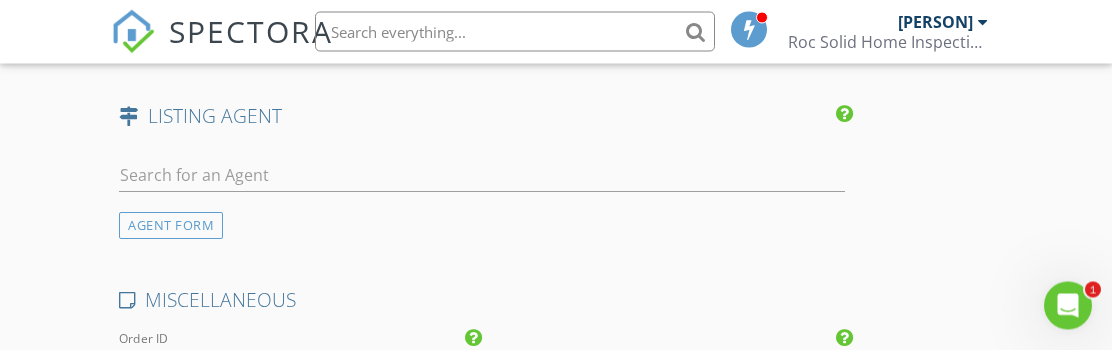 scroll, scrollTop: 3060, scrollLeft: 0, axis: vertical 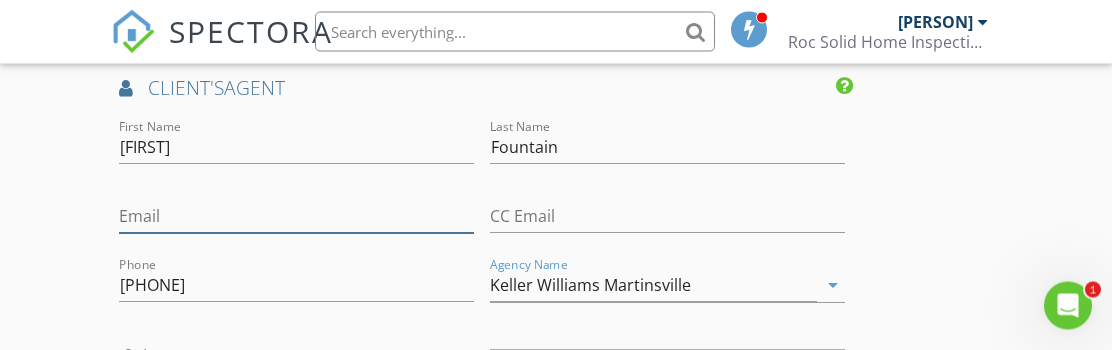 click on "Email" at bounding box center (296, 217) 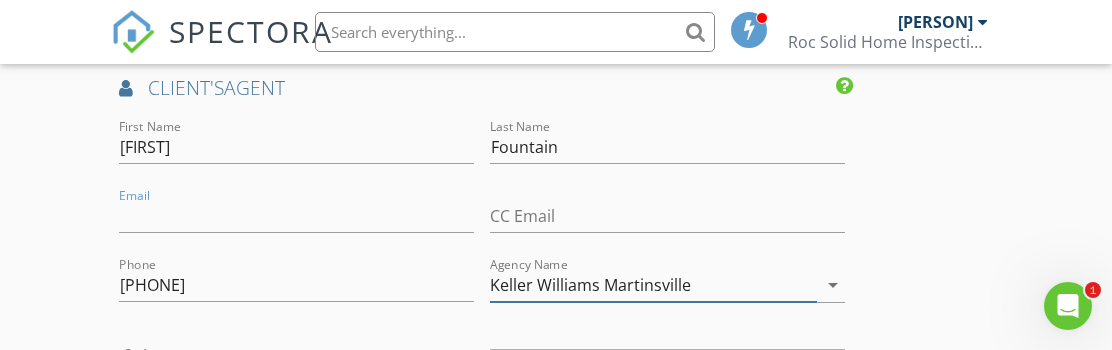 click on "Keller Williams Martinsville" at bounding box center [653, 285] 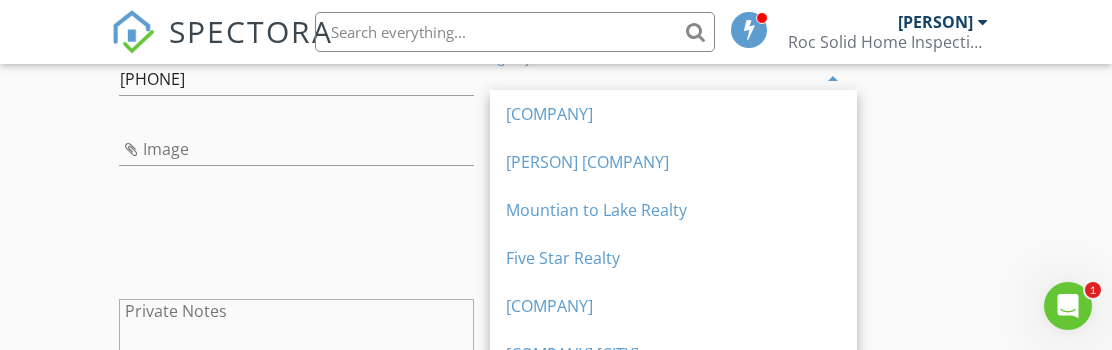 scroll, scrollTop: 2636, scrollLeft: 0, axis: vertical 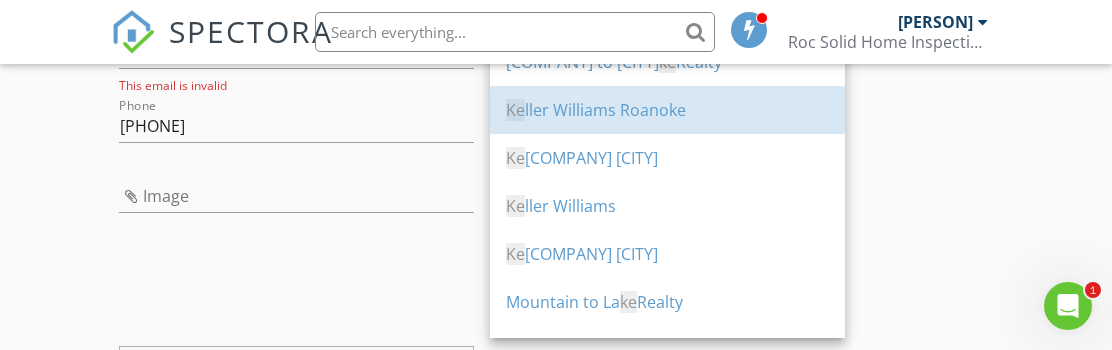 click on "Ke ller Williams Roanoke" at bounding box center [667, 110] 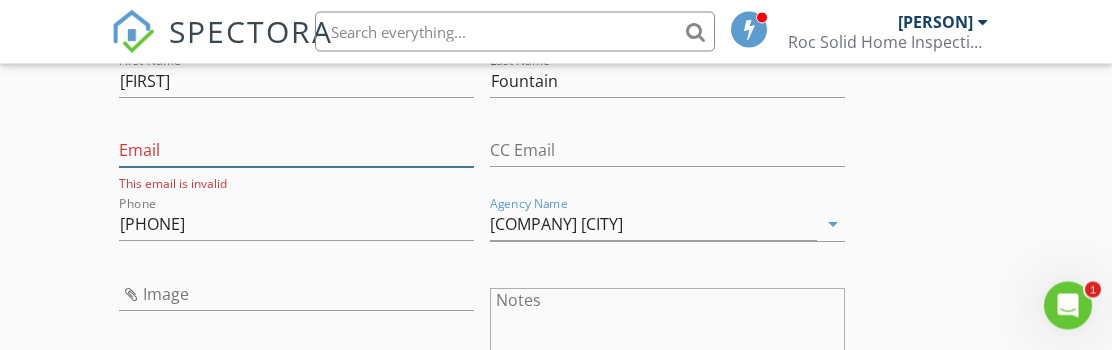 click on "Email" at bounding box center (296, 151) 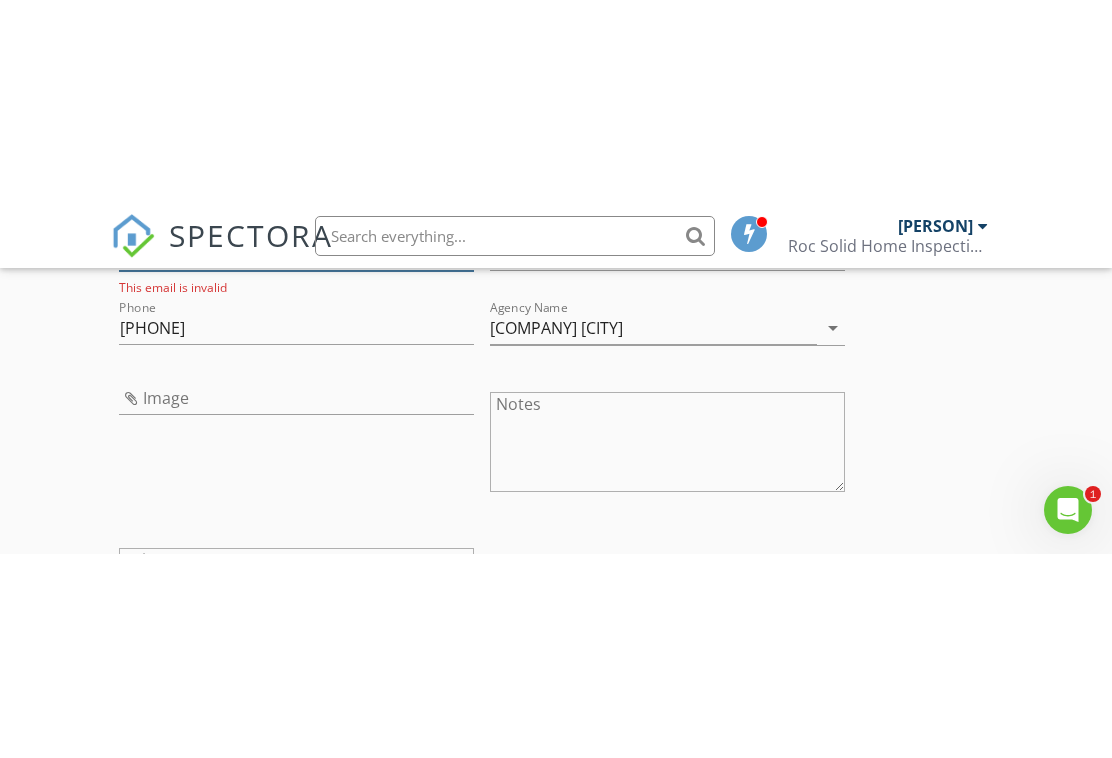 scroll, scrollTop: 2637, scrollLeft: 0, axis: vertical 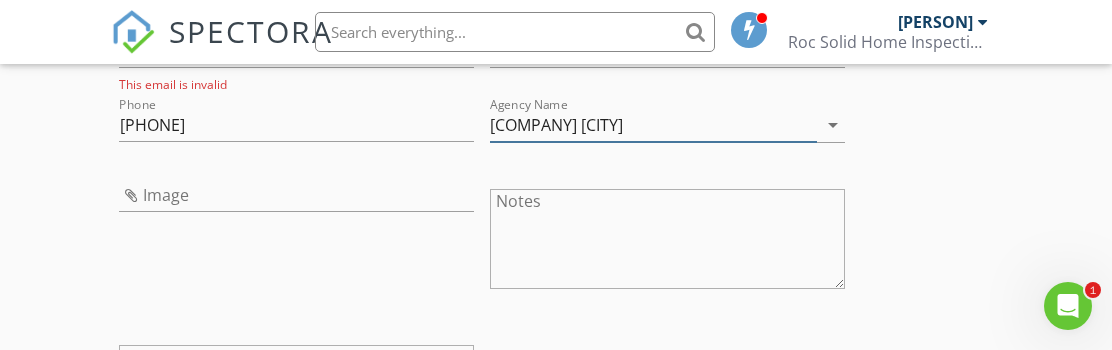 click on "Keller Williams Roanoke" at bounding box center [653, 125] 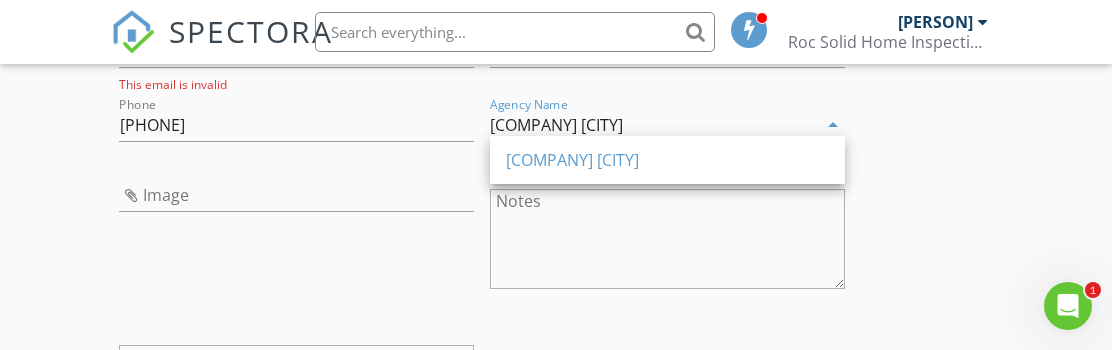 click on "Keller Williams Roanoke" at bounding box center (653, 125) 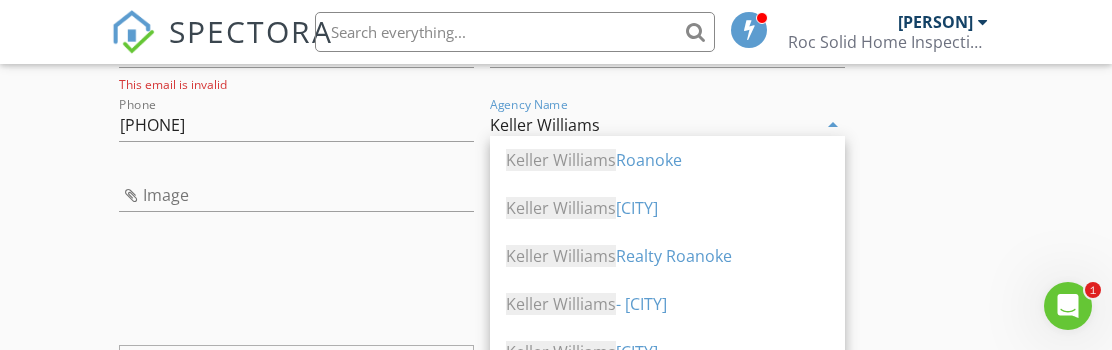 click on "INSPECTOR(S)
check_box   Rocco Gugliotti   PRIMARY   Rocco Gugliotti arrow_drop_down   check_box_outline_blank Rocco Gugliotti specifically requested
Date/Time
08/07/2025 9:00 AM
Location
Address Search       Address 526 Glendale St   Unit   City Martinsville   State VA   Zip 24112   County Henry     Square Feet 864   Year Built   Foundation arrow_drop_down     Rocco Gugliotti     1.9 miles     (5 minutes)
client
check_box Enable Client CC email for this inspection   Client Search     check_box_outline_blank Client is a Company/Organization     First Name Jacklyn   Last Name Fountain   Email Jacklynfountain15@comcast.net   CC Email   Phone 434-483-3149           Notes   Private Notes
ADD ADDITIONAL client
SERVICES
check_box_outline_blank   Out Buildings   Out Building" at bounding box center (556, -423) 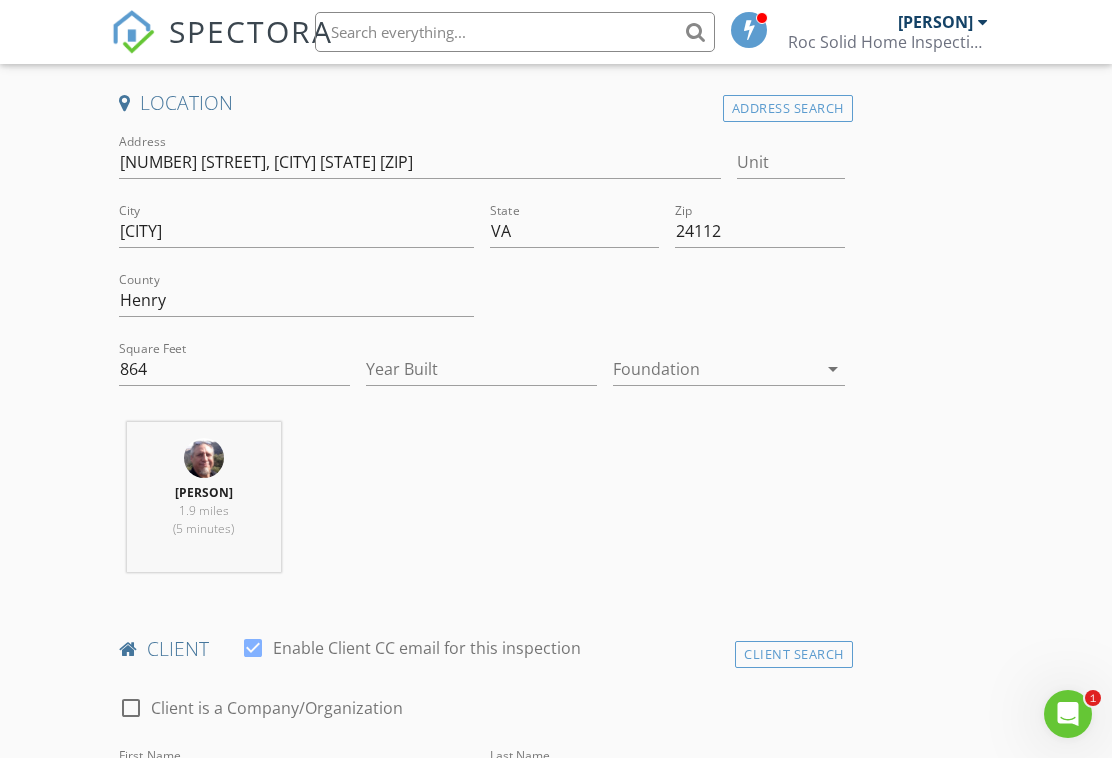 scroll, scrollTop: 455, scrollLeft: 0, axis: vertical 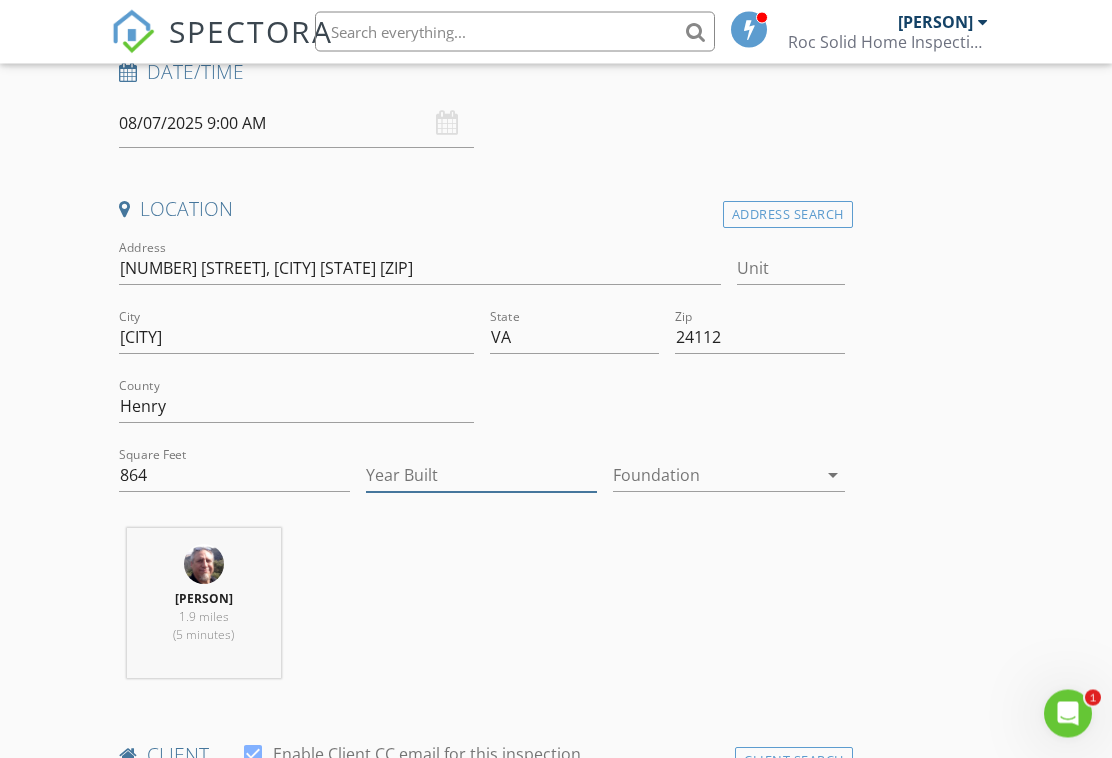 click on "Year Built" at bounding box center [481, 476] 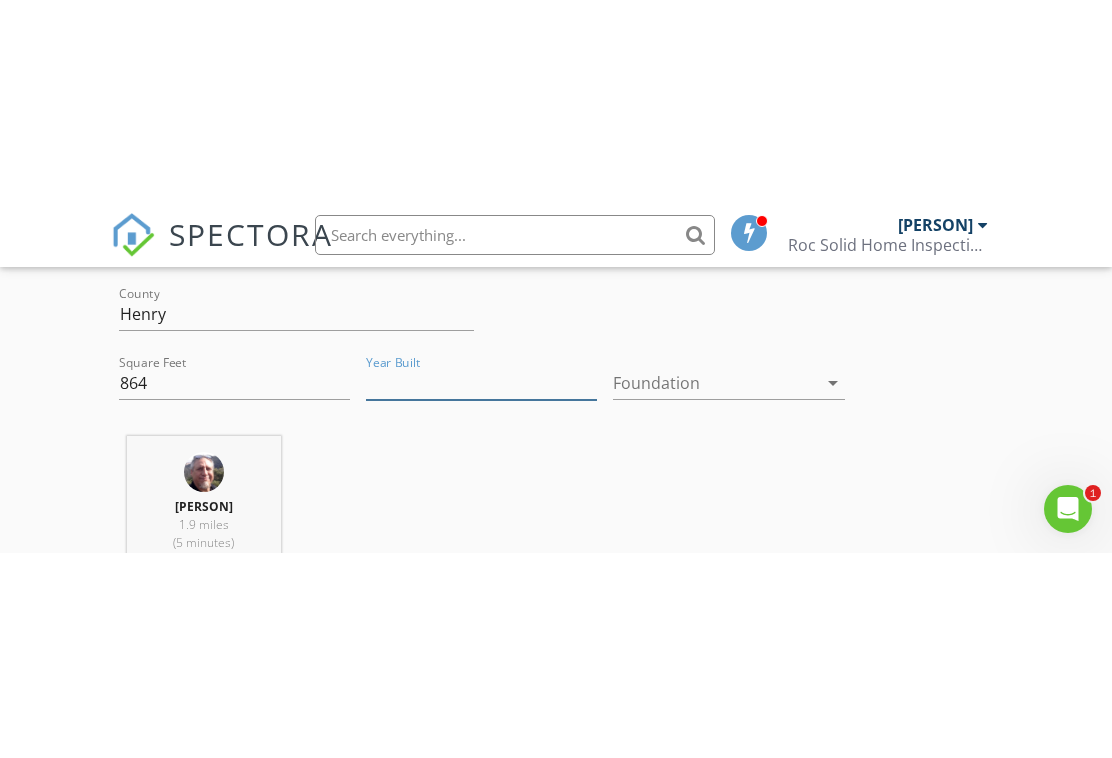 scroll, scrollTop: 647, scrollLeft: 0, axis: vertical 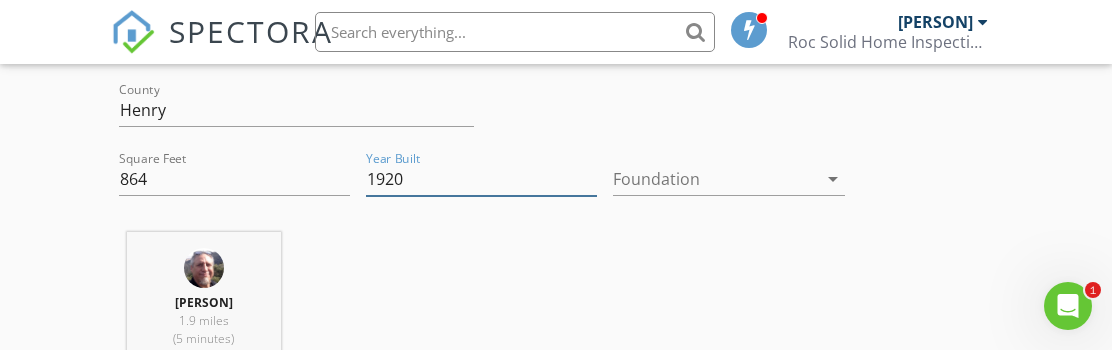 type on "1920" 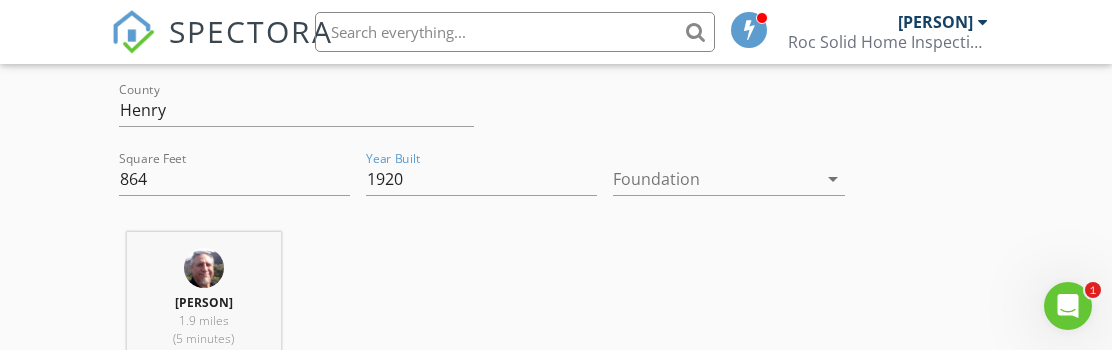 click on "Rocco Gugliotti     1.9 miles     (5 minutes)" at bounding box center (481, 315) 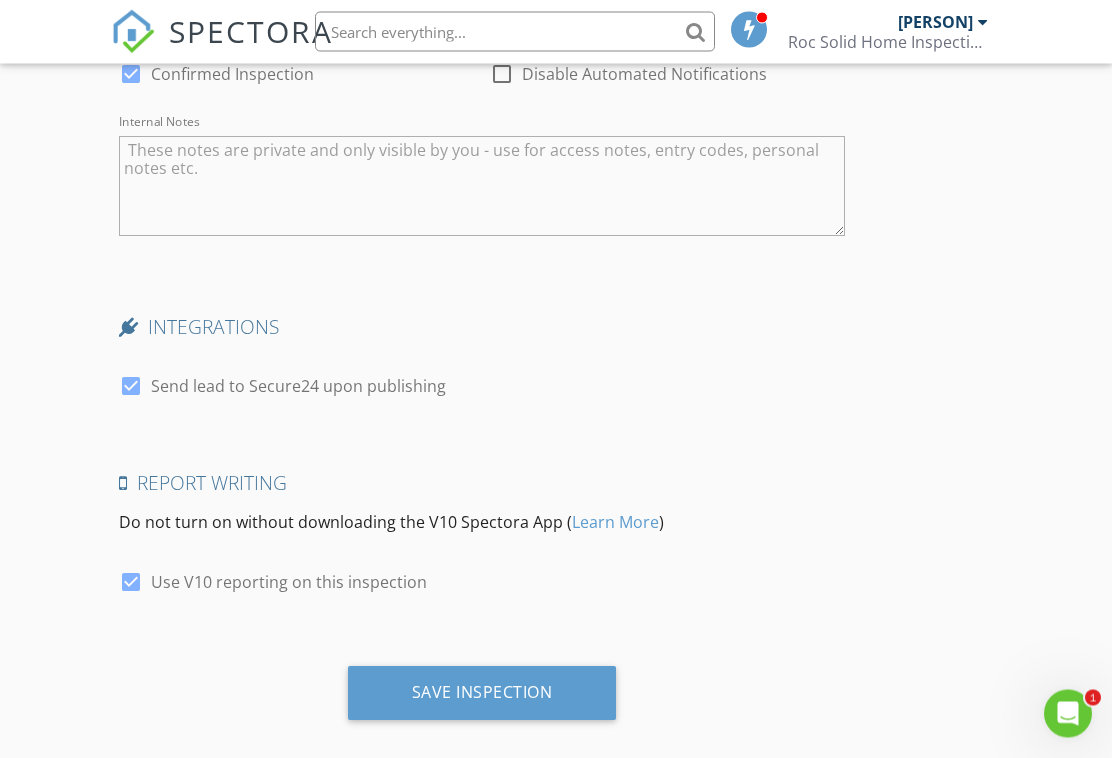 scroll, scrollTop: 3453, scrollLeft: 0, axis: vertical 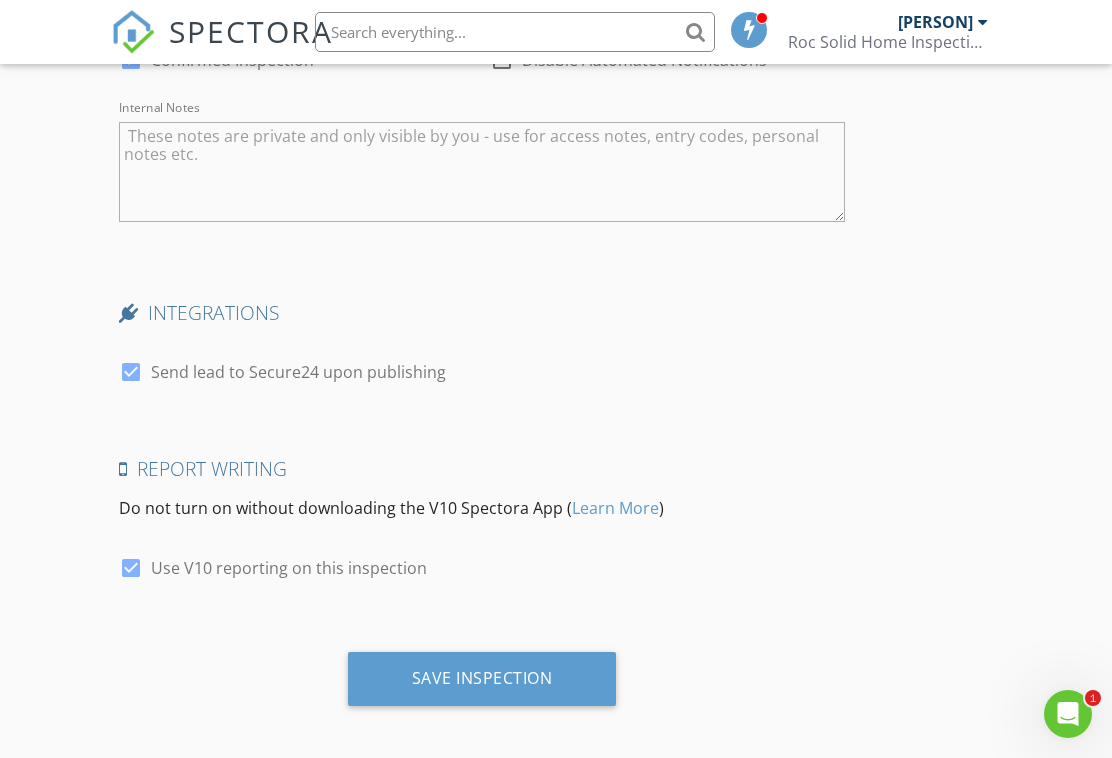 click on "Save Inspection" at bounding box center (482, 678) 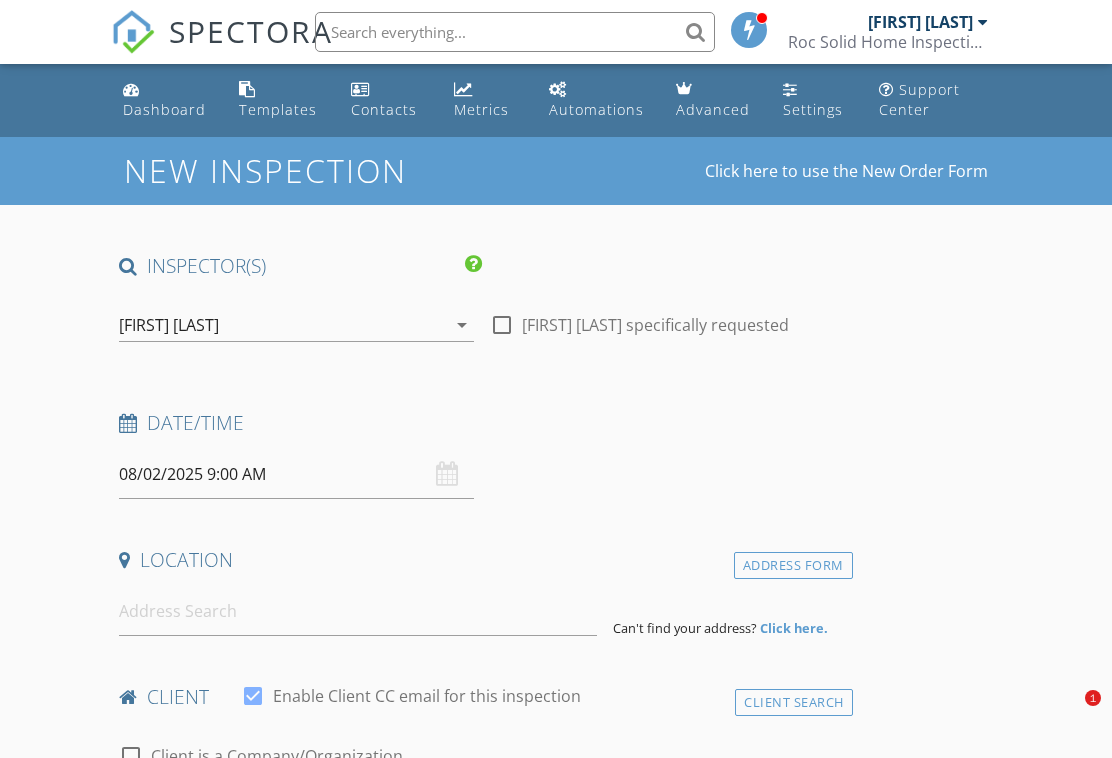 scroll, scrollTop: 0, scrollLeft: 0, axis: both 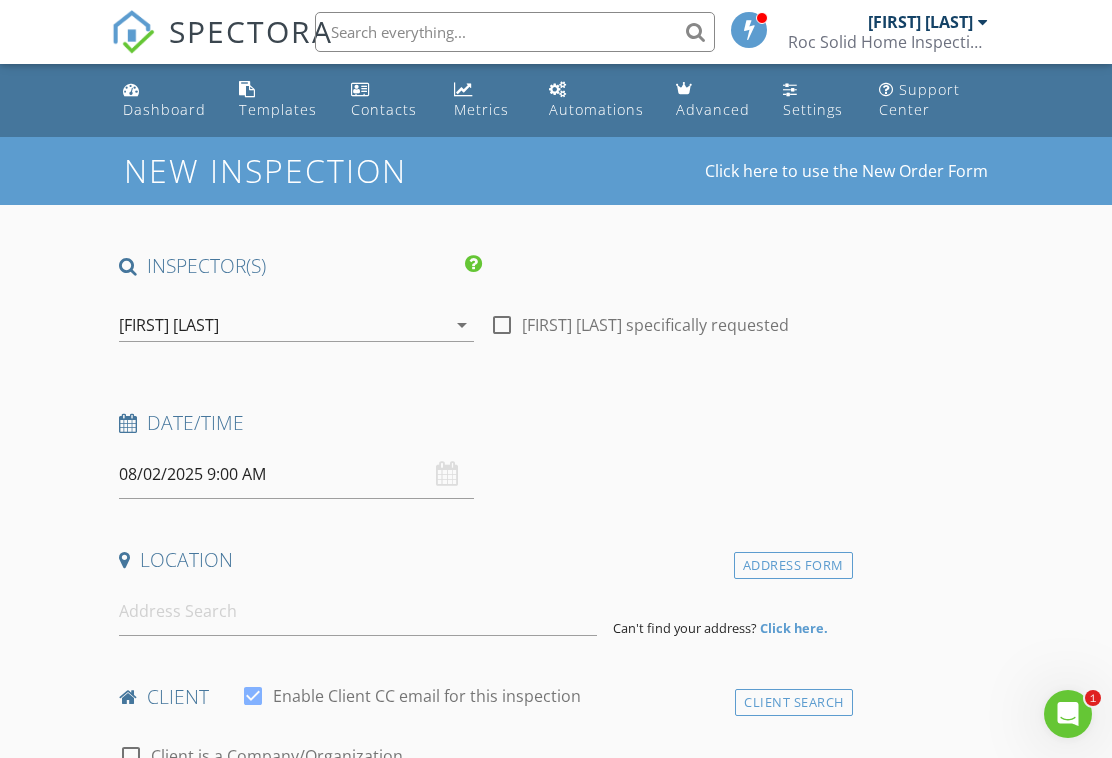 click on "Dashboard" at bounding box center [164, 109] 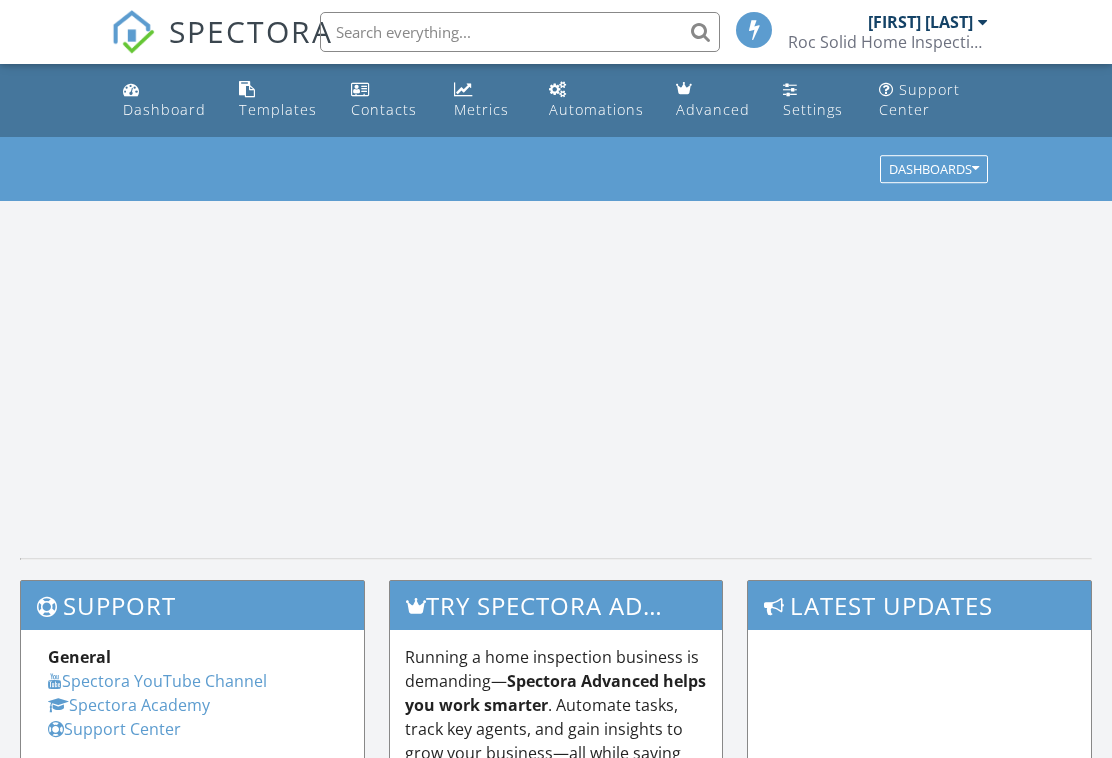 scroll, scrollTop: 0, scrollLeft: 0, axis: both 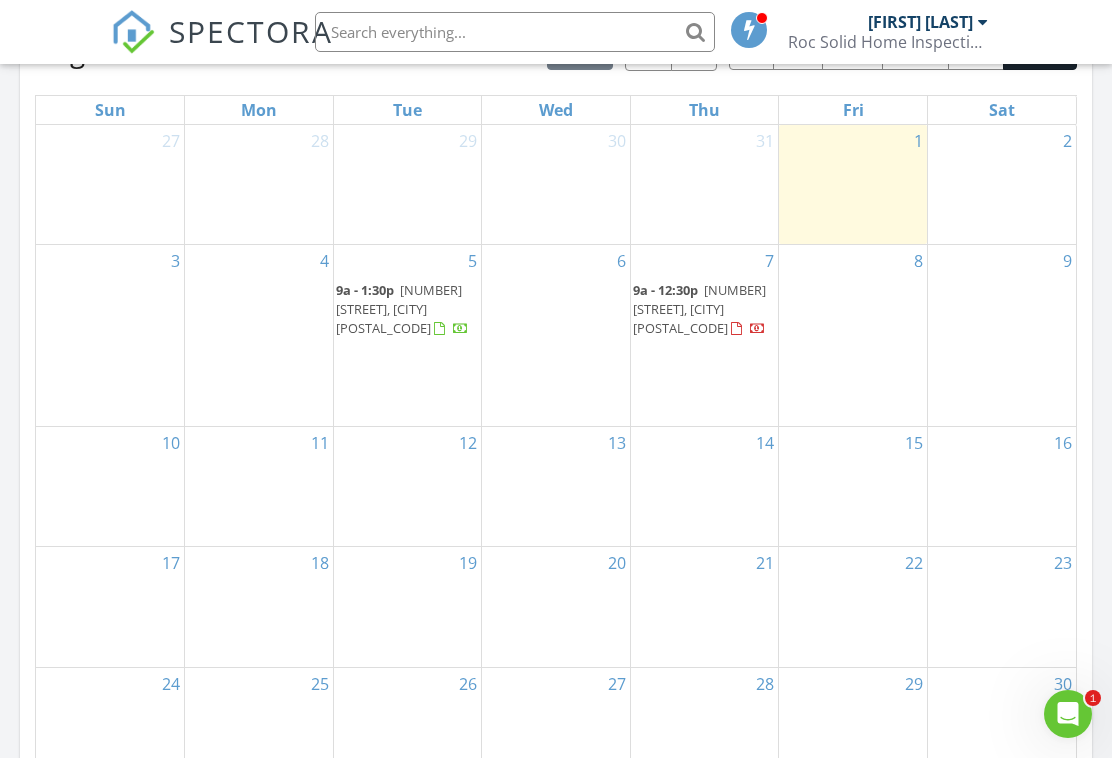 click 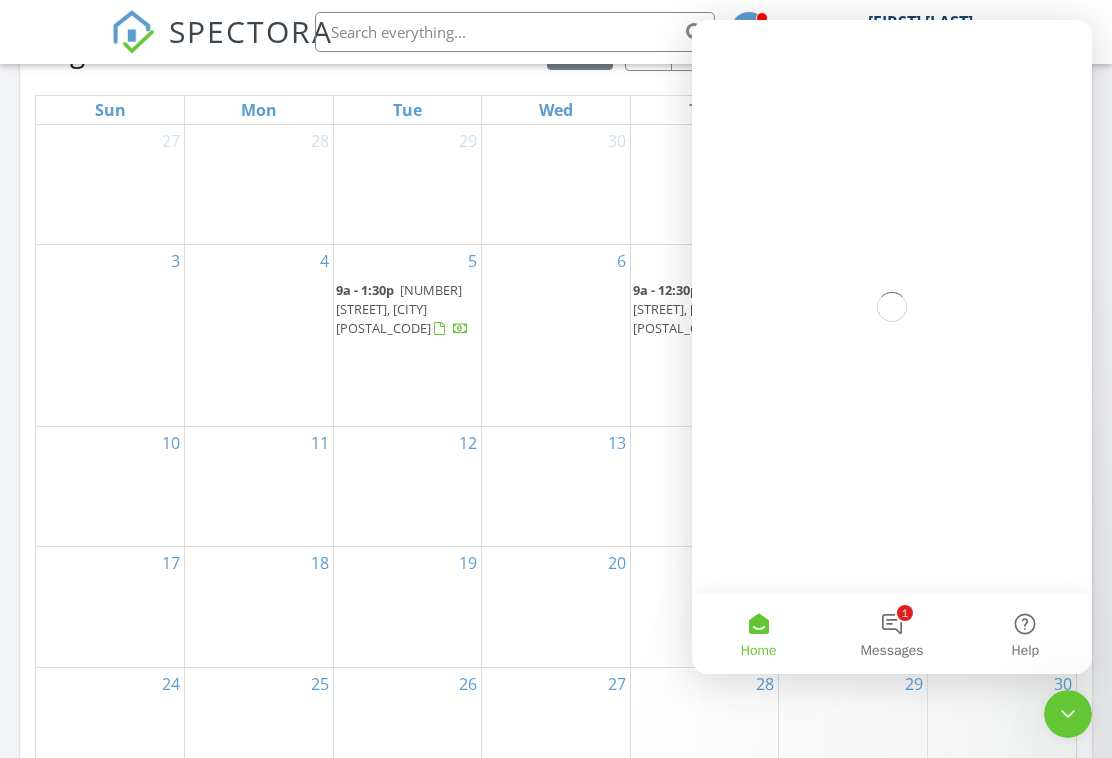 scroll, scrollTop: 0, scrollLeft: 0, axis: both 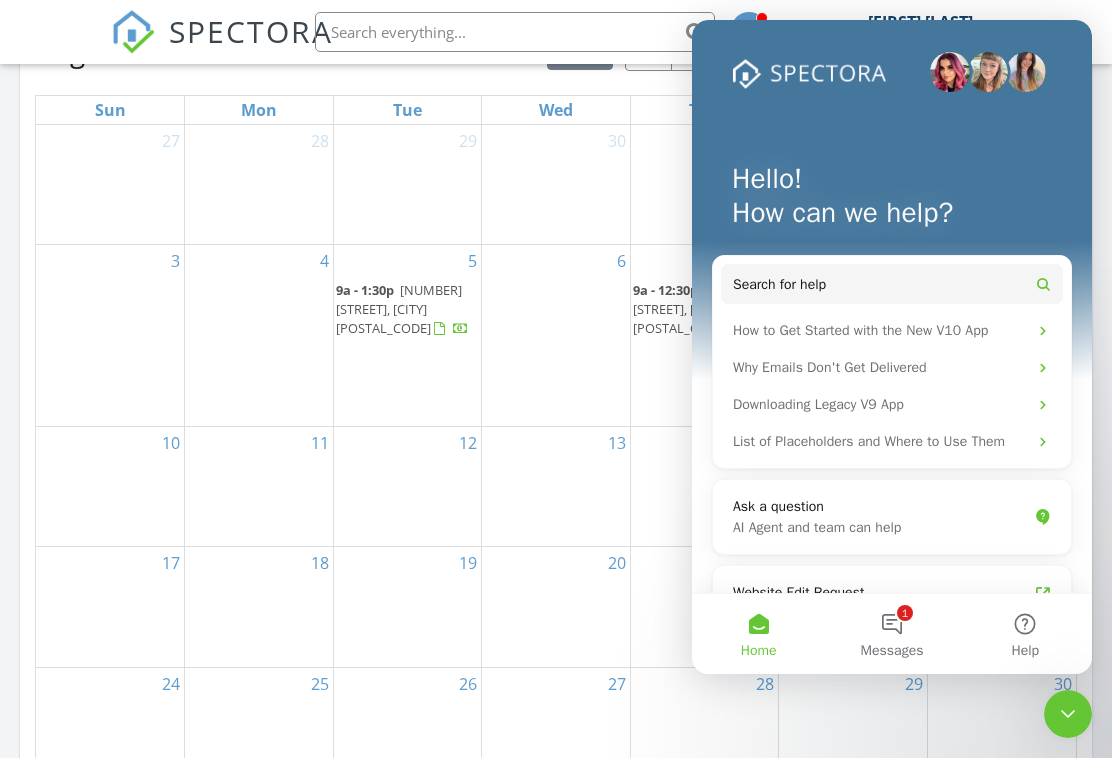 click on "1 Messages" at bounding box center [891, 634] 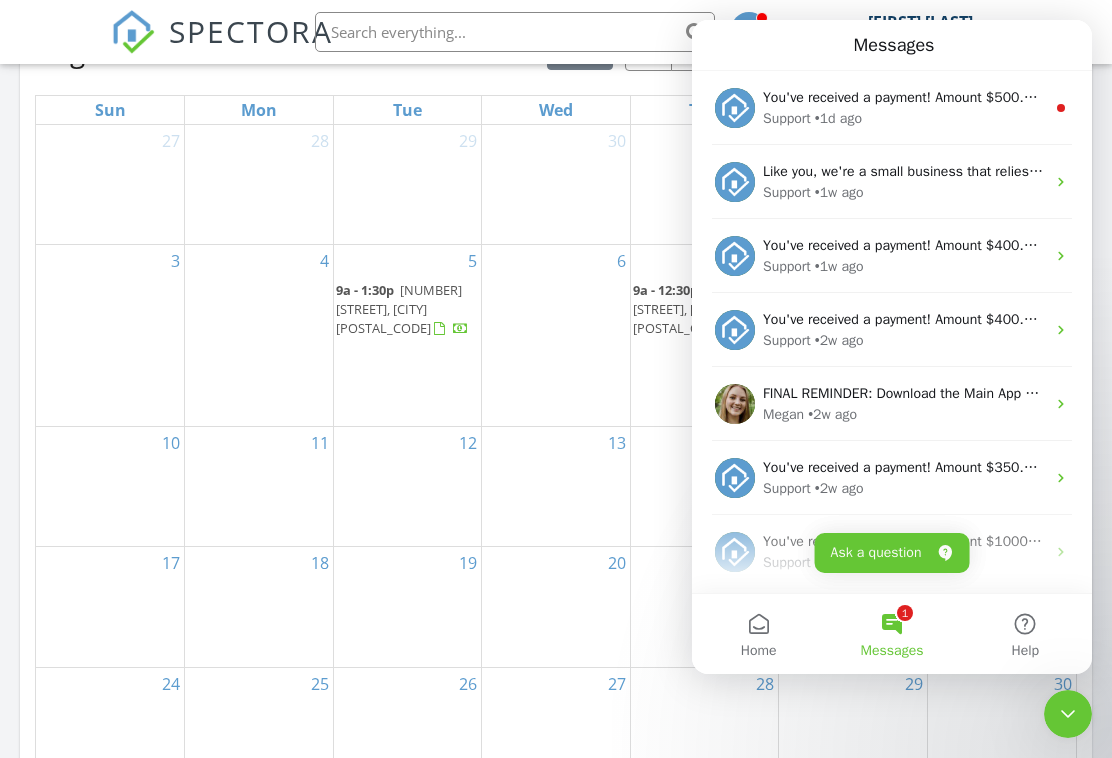 click on "Support •  1d ago" at bounding box center [904, 118] 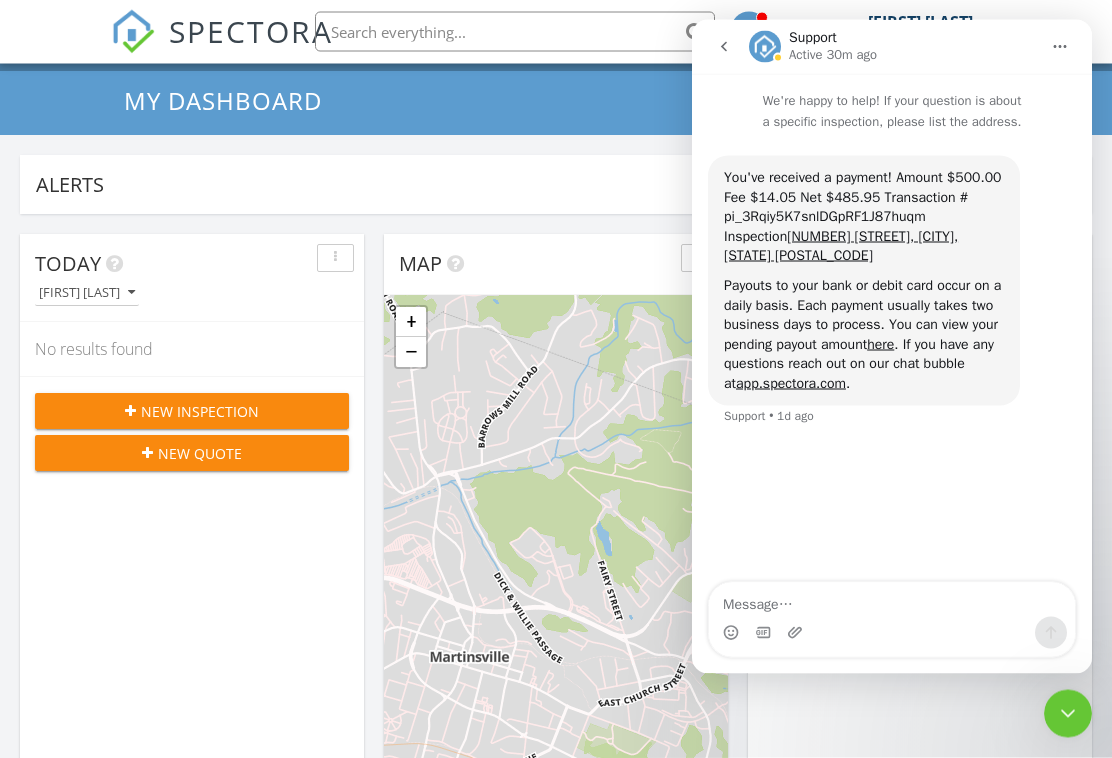 scroll, scrollTop: 0, scrollLeft: 0, axis: both 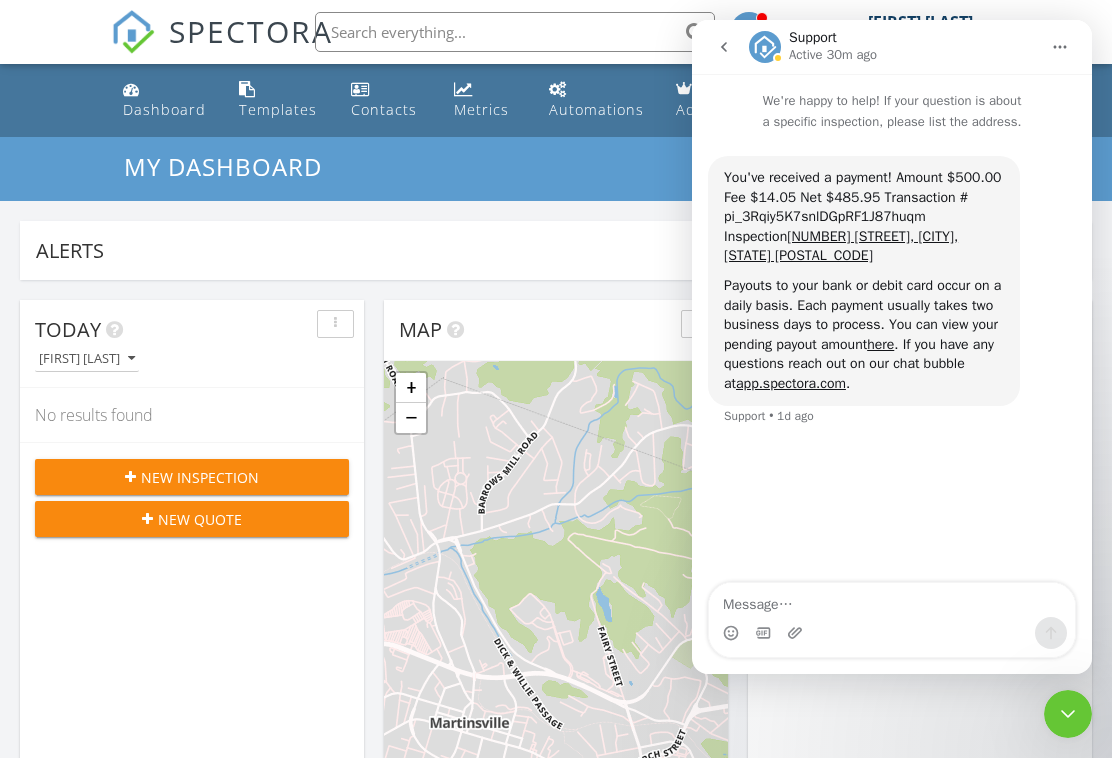 click at bounding box center [724, 47] 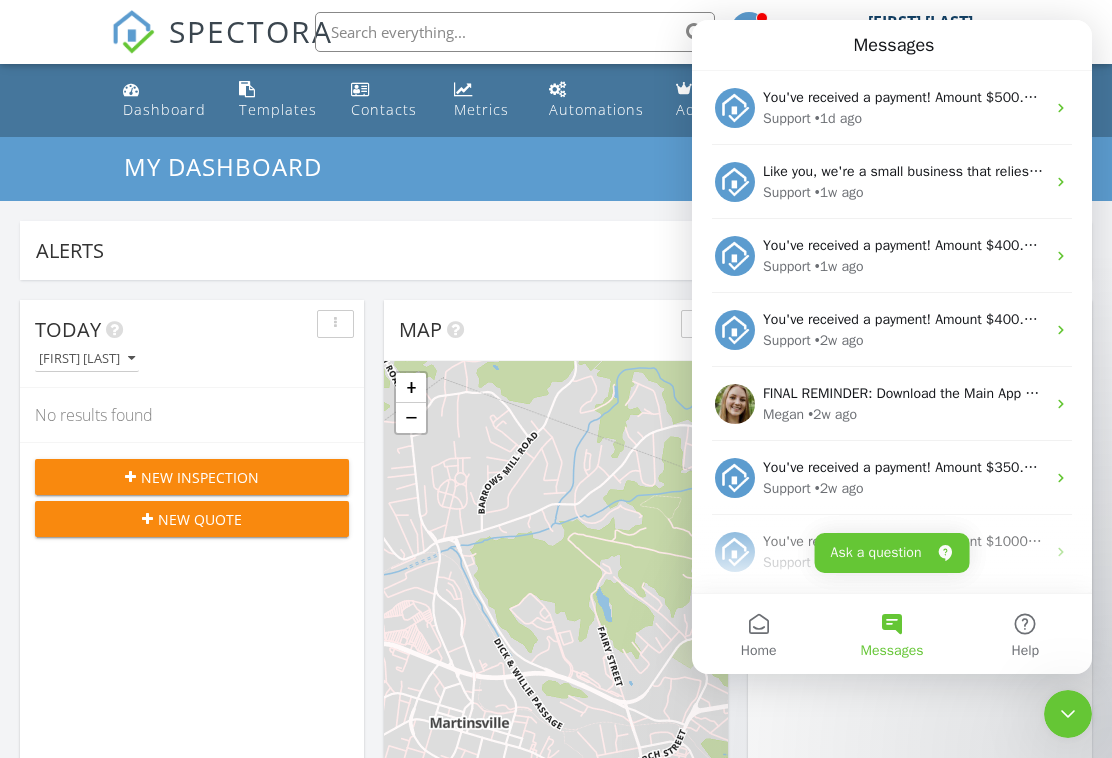 scroll, scrollTop: 0, scrollLeft: 0, axis: both 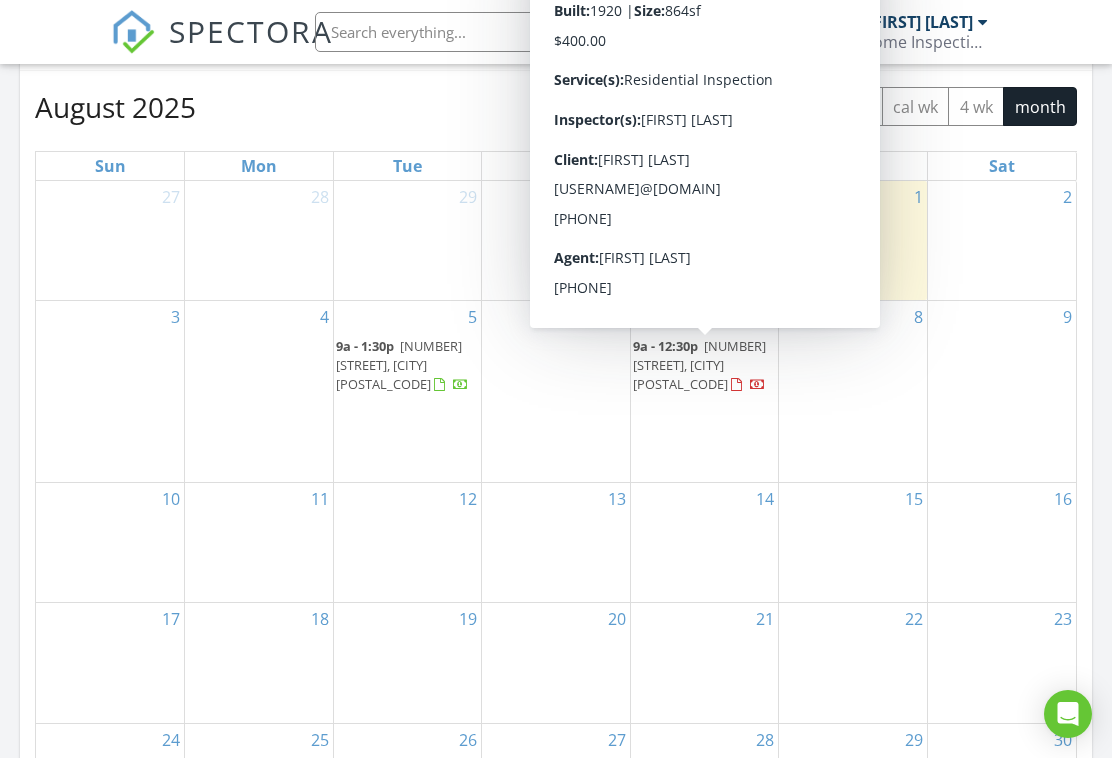 click on "[NUMBER] [STREET], [CITY] [POSTAL_CODE]" at bounding box center [699, 365] 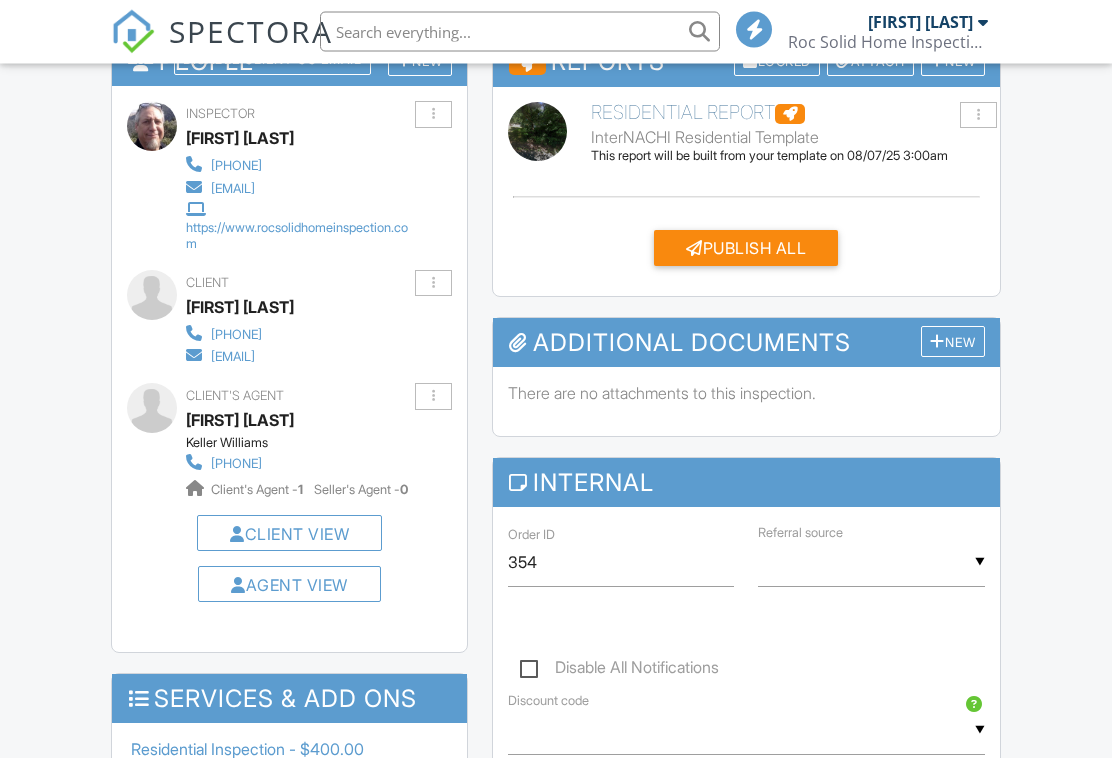 scroll, scrollTop: 730, scrollLeft: 0, axis: vertical 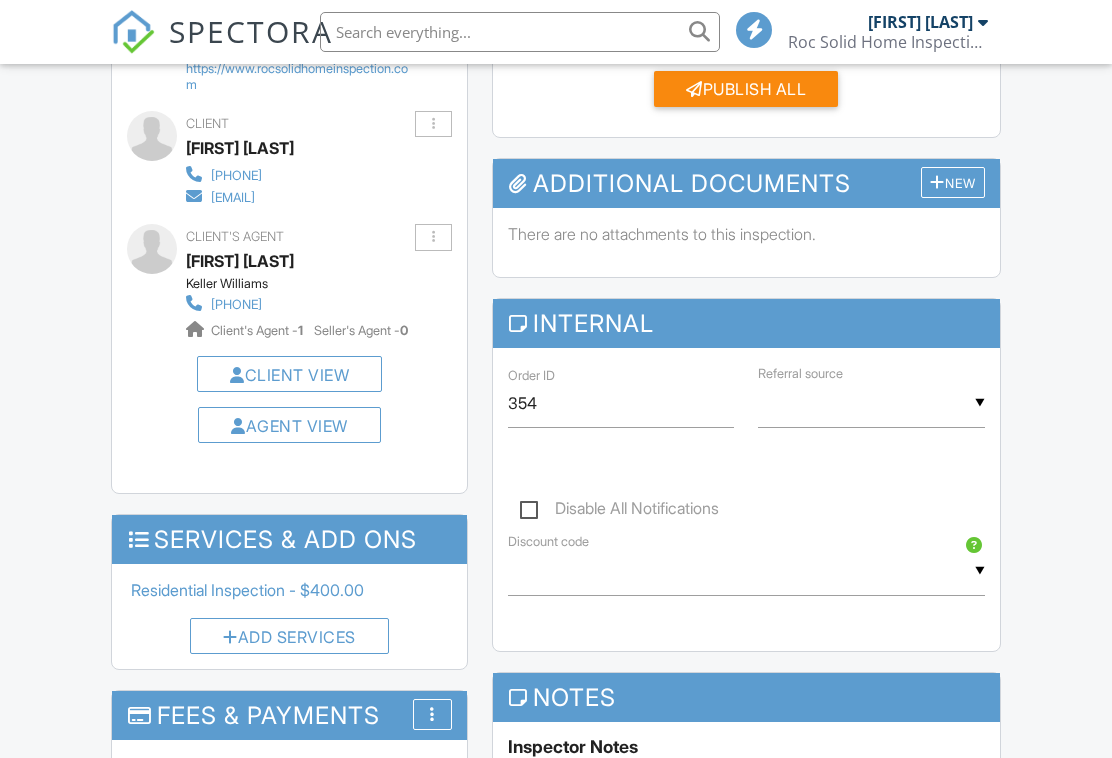 click at bounding box center (433, 237) 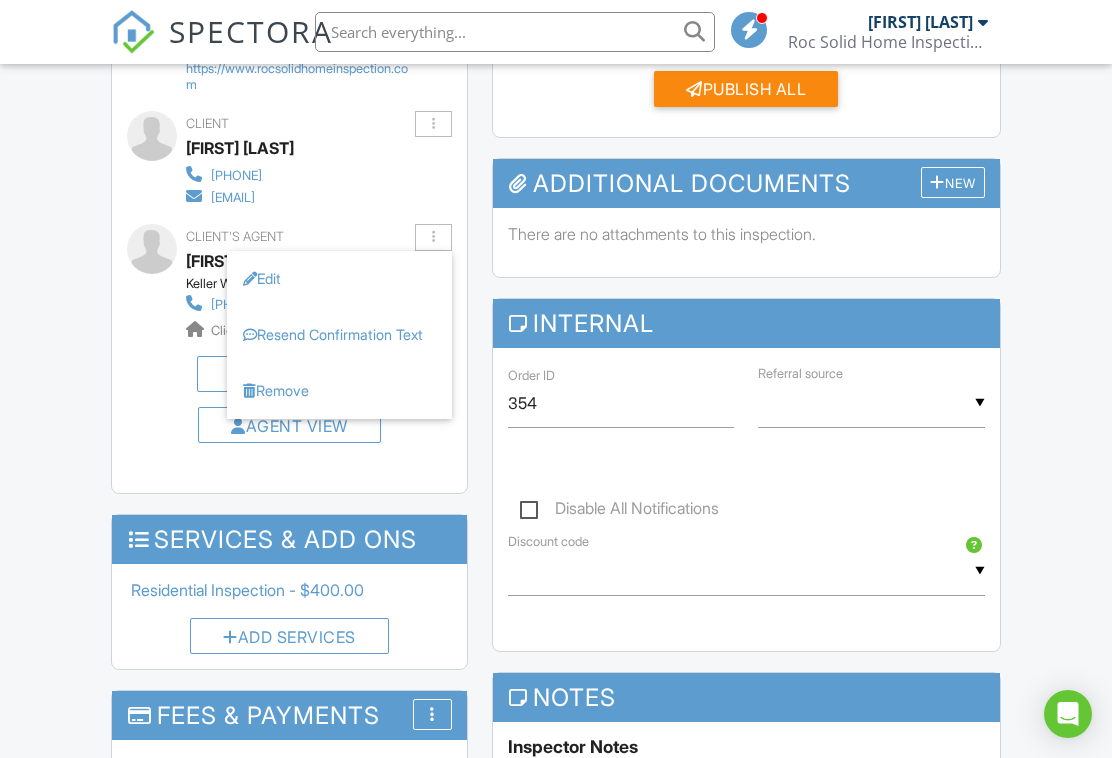 click on "Edit" at bounding box center [339, 279] 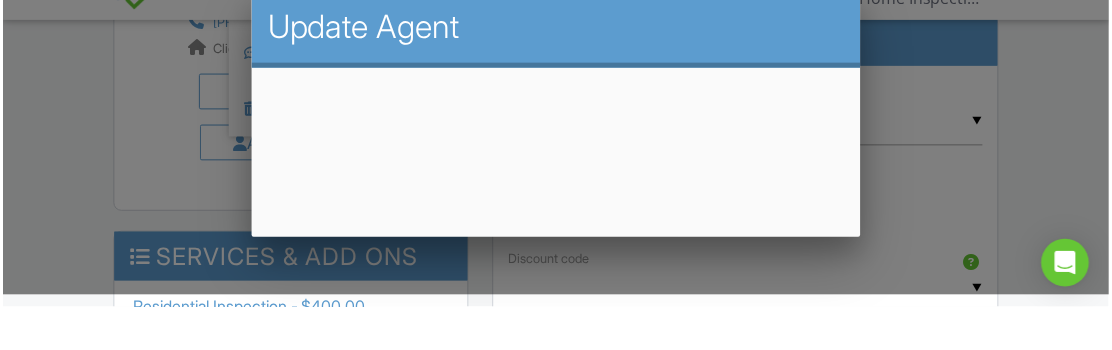 scroll, scrollTop: 1012, scrollLeft: 0, axis: vertical 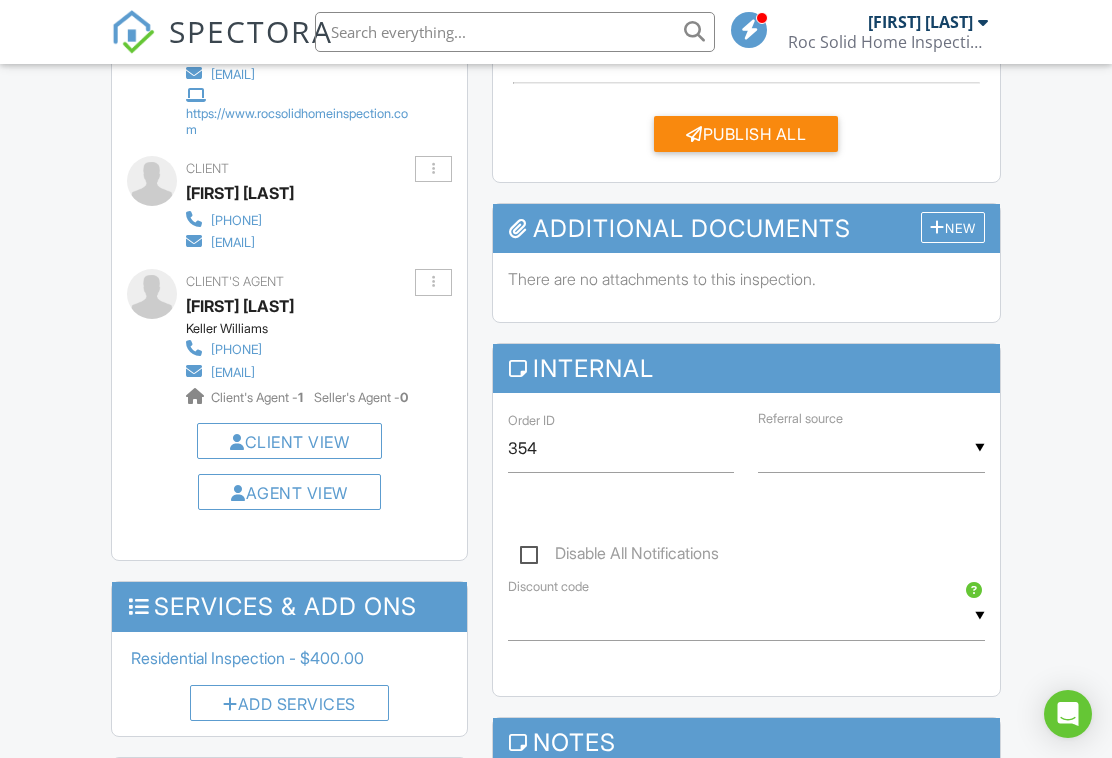 click at bounding box center (433, 282) 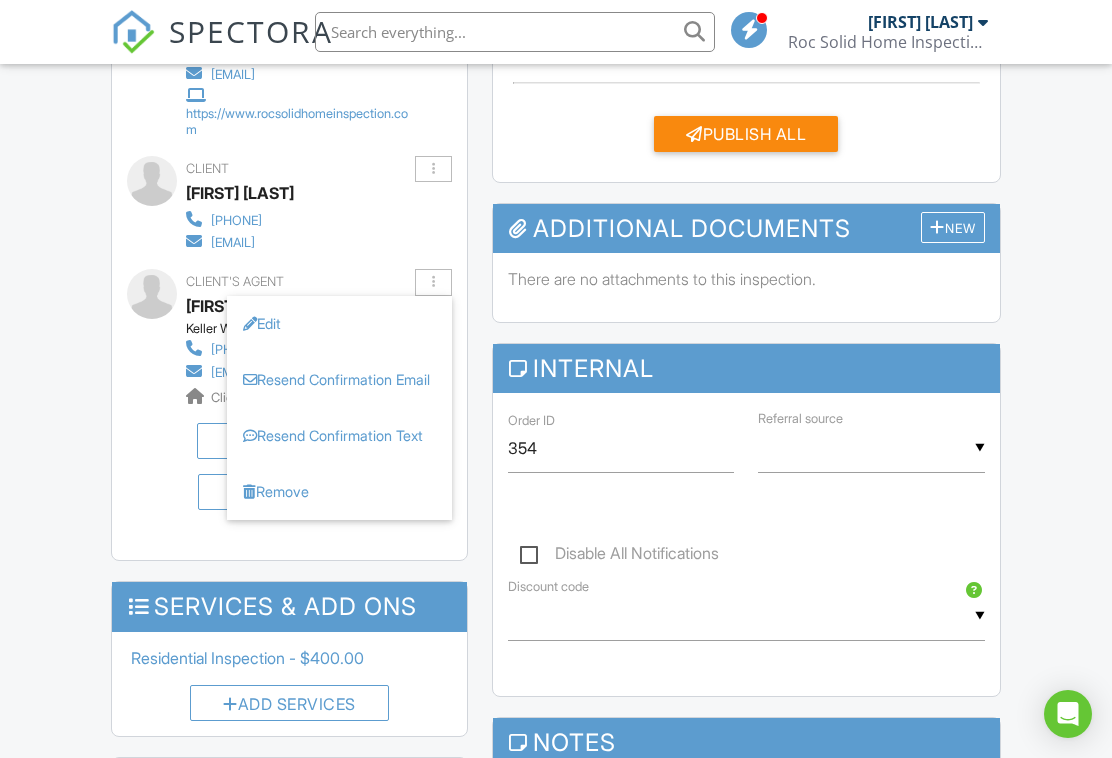 click on "Resend Confirmation Email" at bounding box center [339, 380] 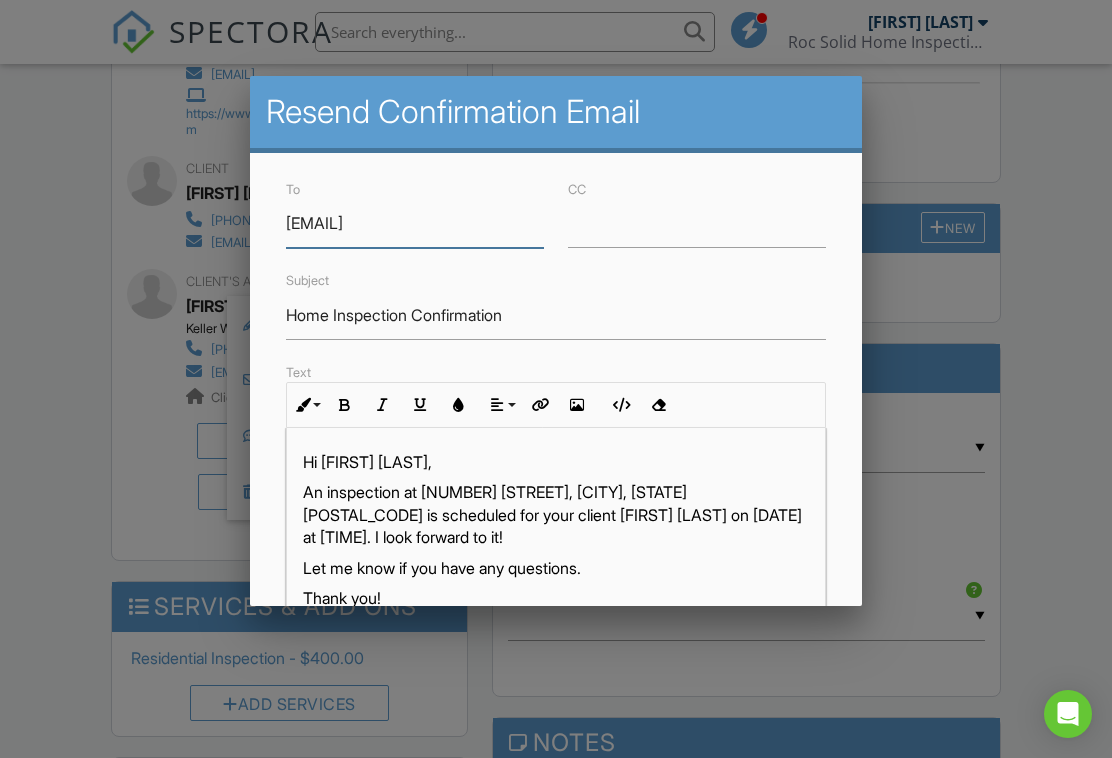 scroll, scrollTop: 1, scrollLeft: 0, axis: vertical 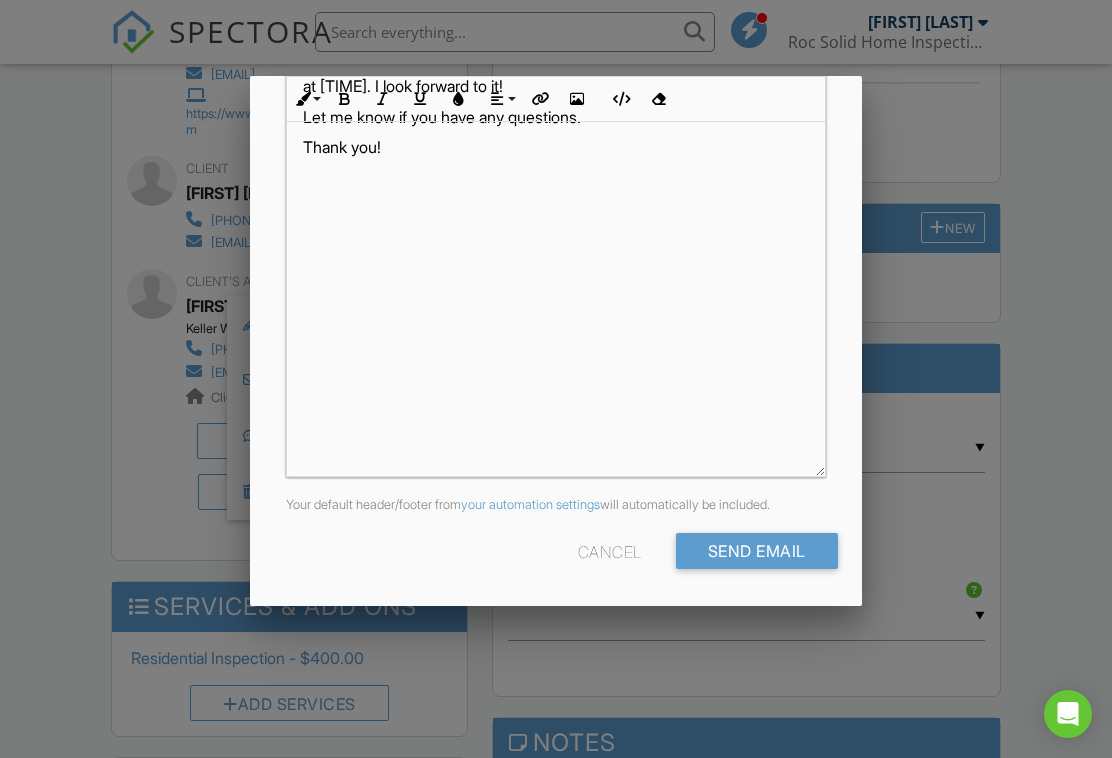 click on "Send Email" at bounding box center [757, 551] 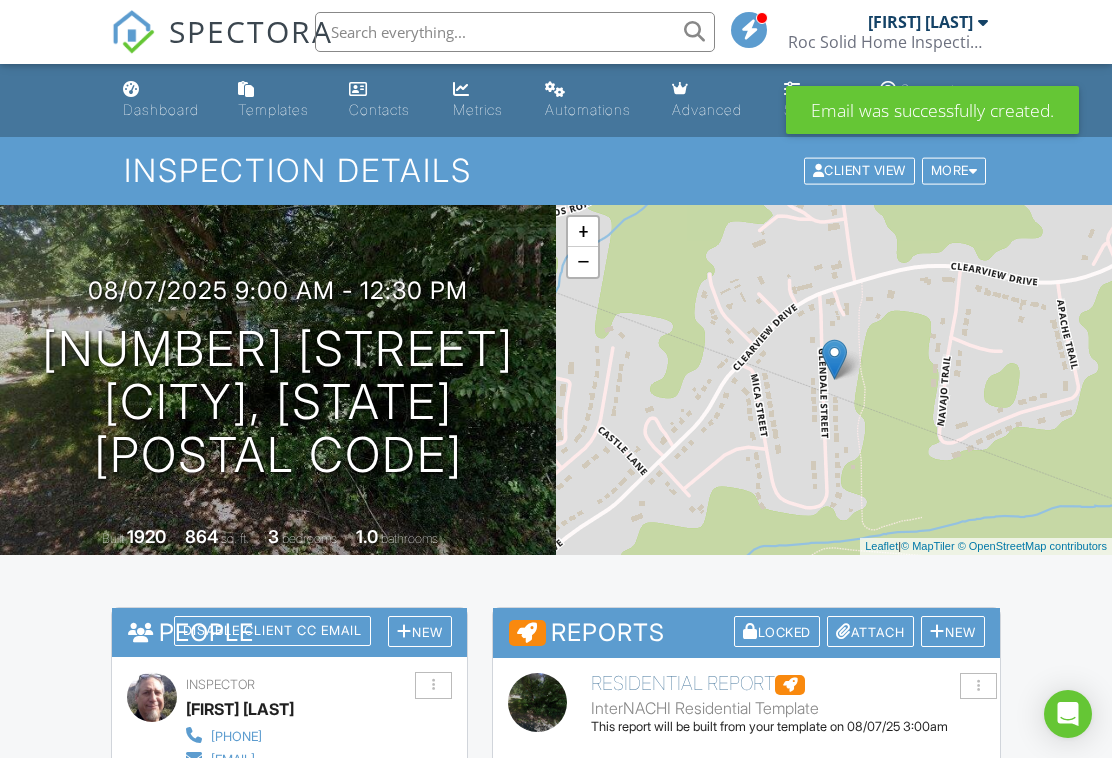scroll, scrollTop: 0, scrollLeft: 0, axis: both 